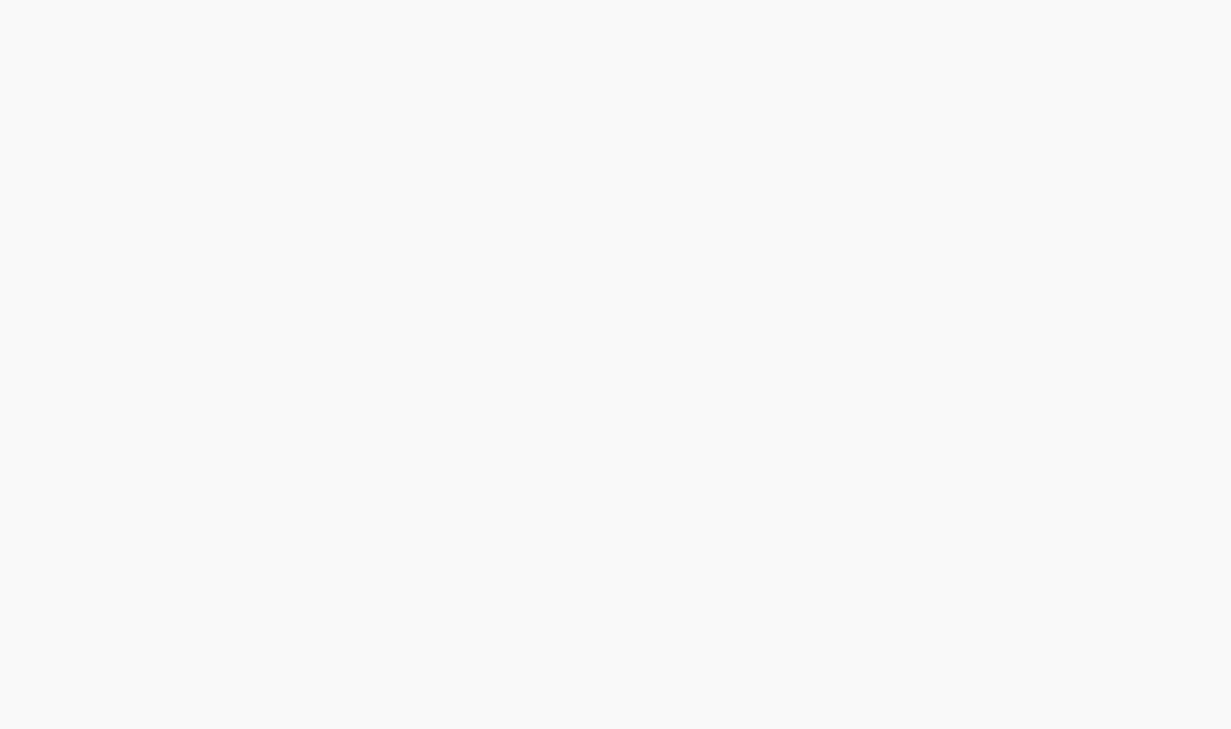 scroll, scrollTop: 0, scrollLeft: 0, axis: both 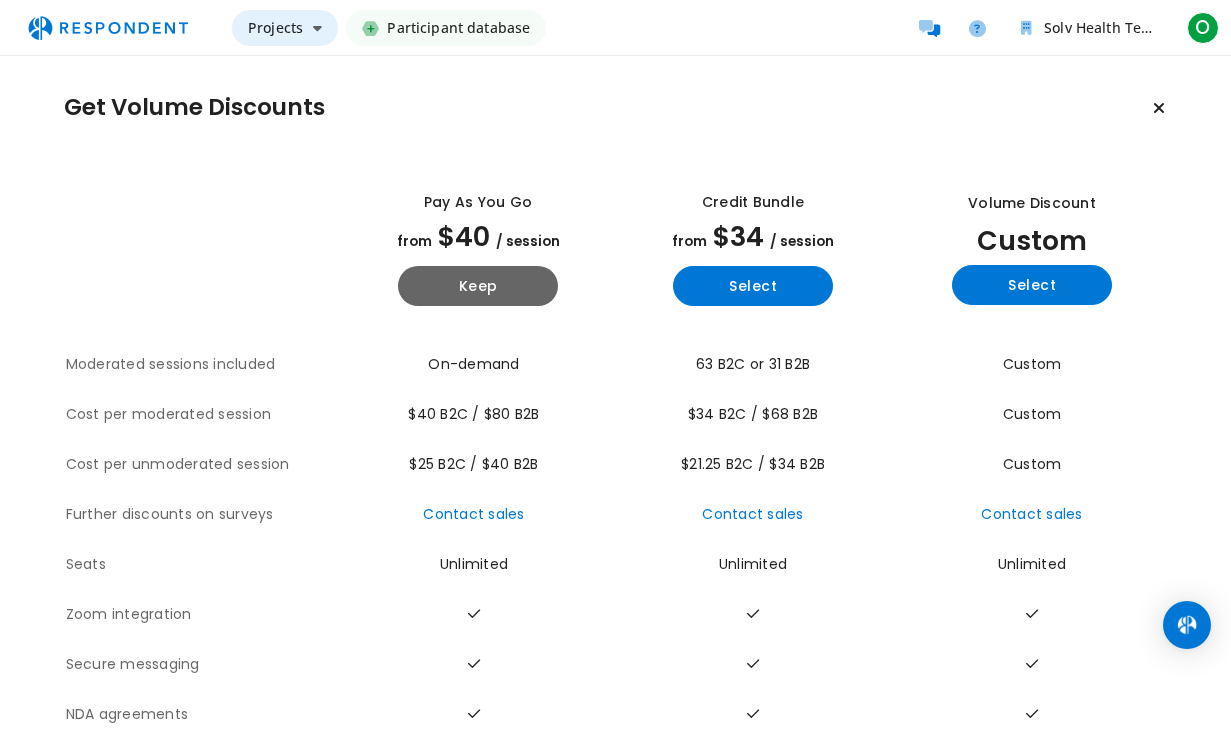 click on "Projects" at bounding box center (285, 28) 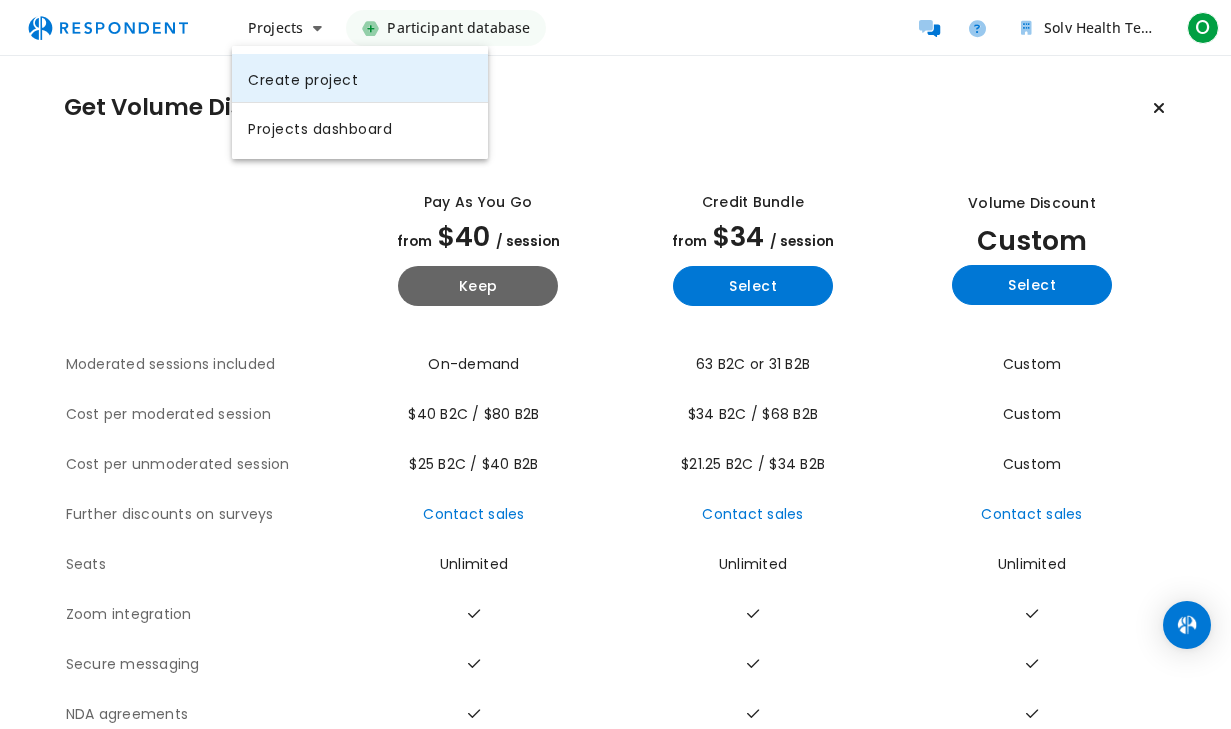click on "Create project" at bounding box center (360, 78) 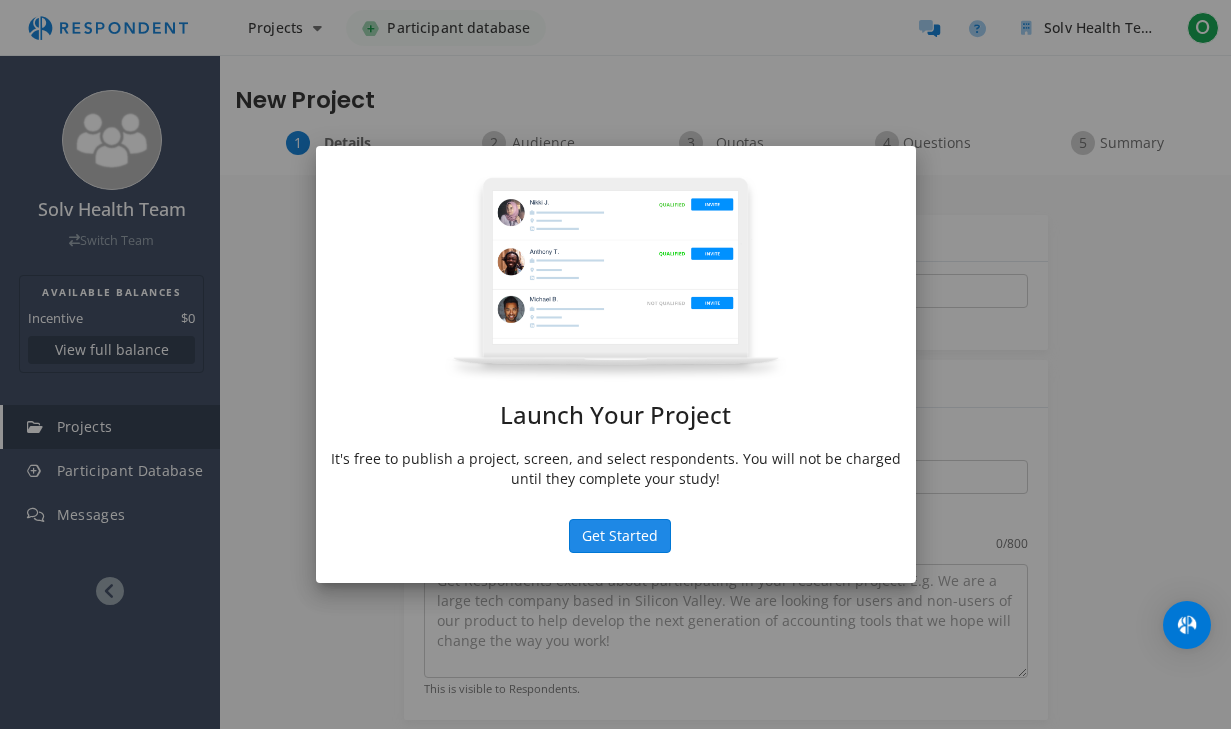 click on "Get Started" 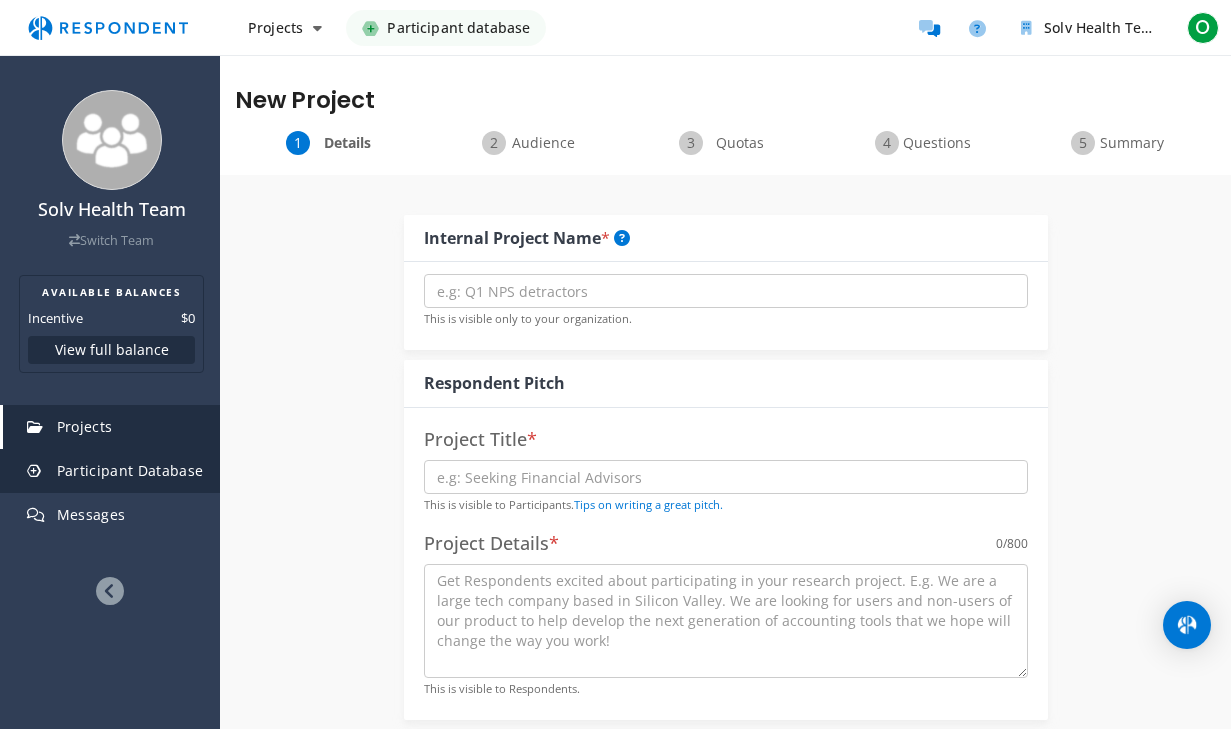 click on "Participant Database" at bounding box center (111, 471) 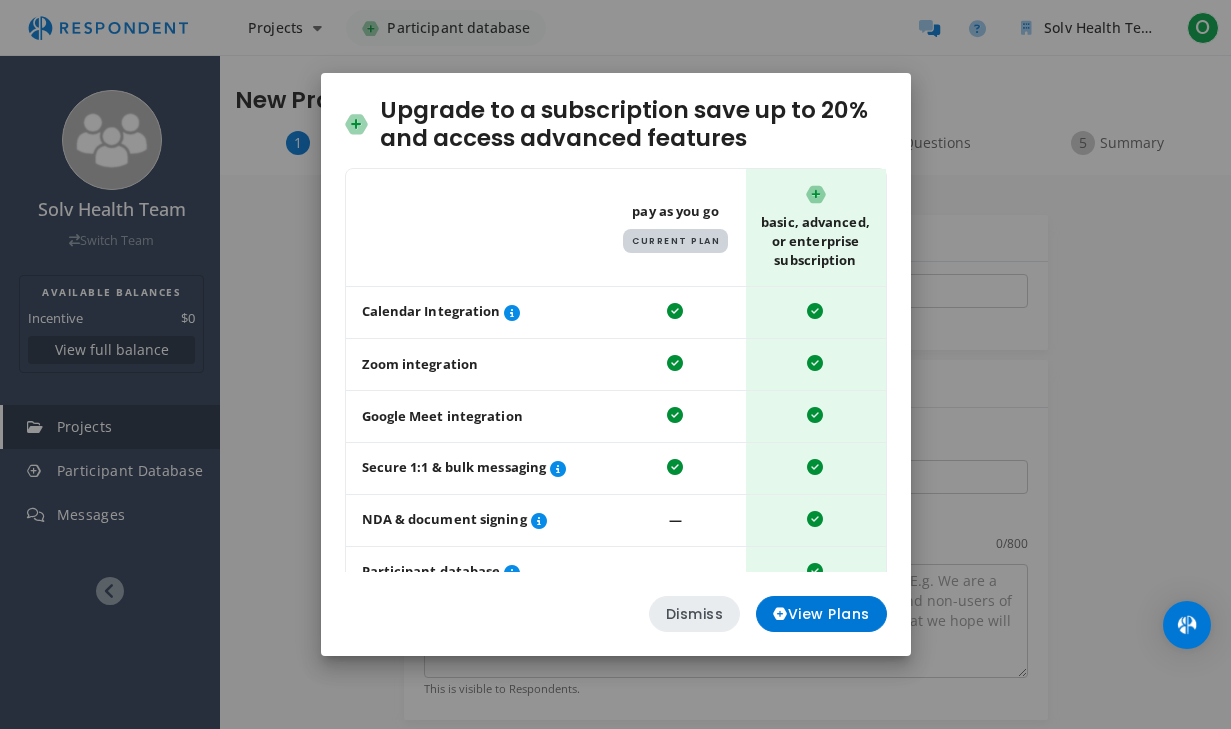 click on "Dismiss" 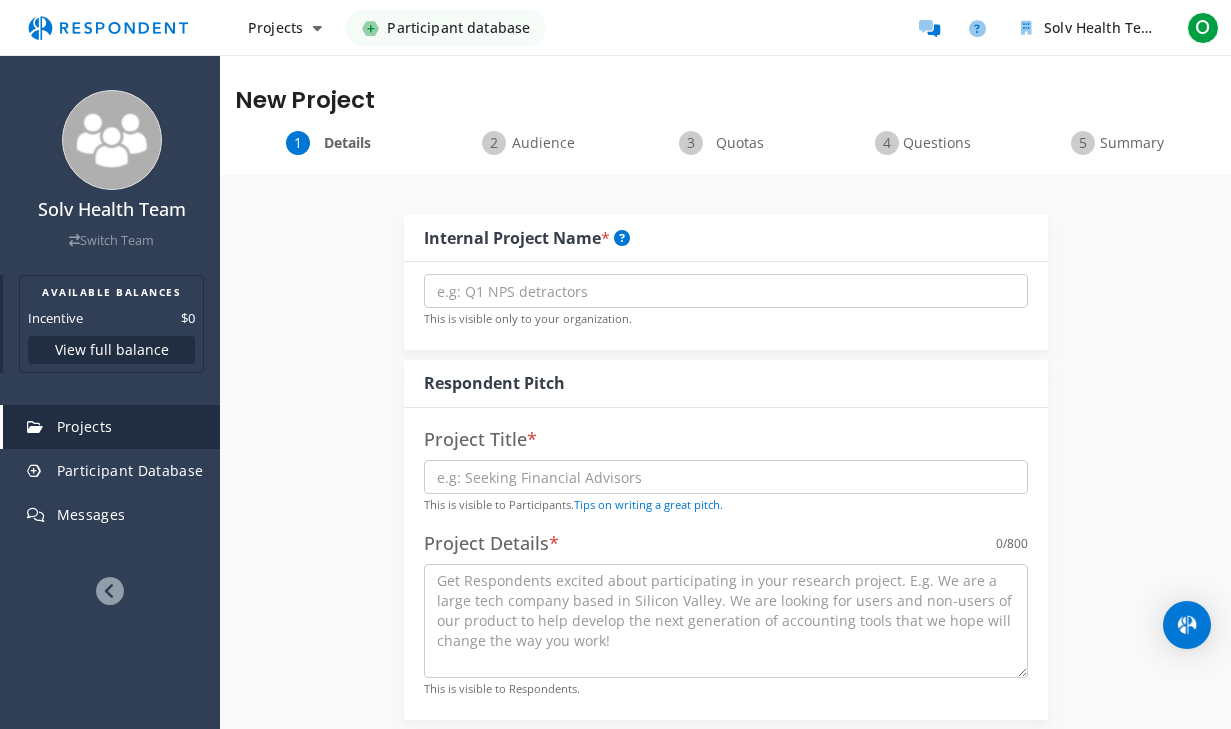 click on "AVAILABLE BALANCES             Incentive   $0           View full balance" at bounding box center (111, 324) 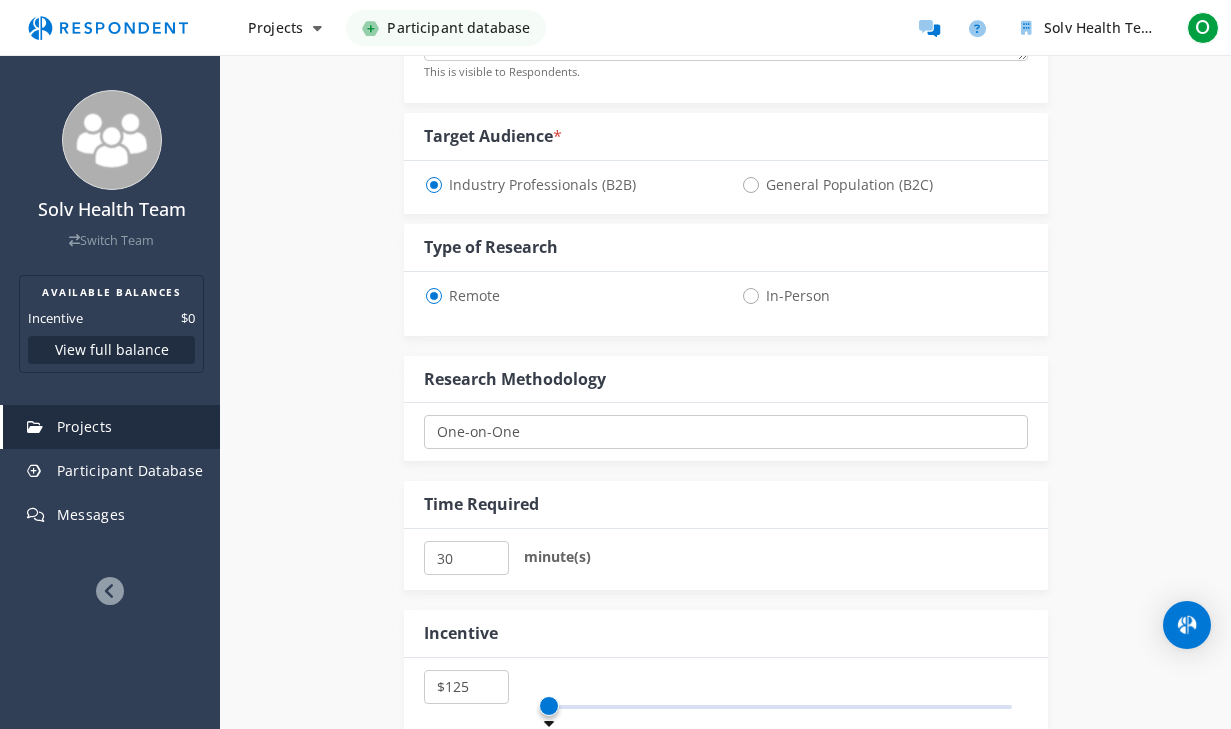 scroll, scrollTop: 632, scrollLeft: 0, axis: vertical 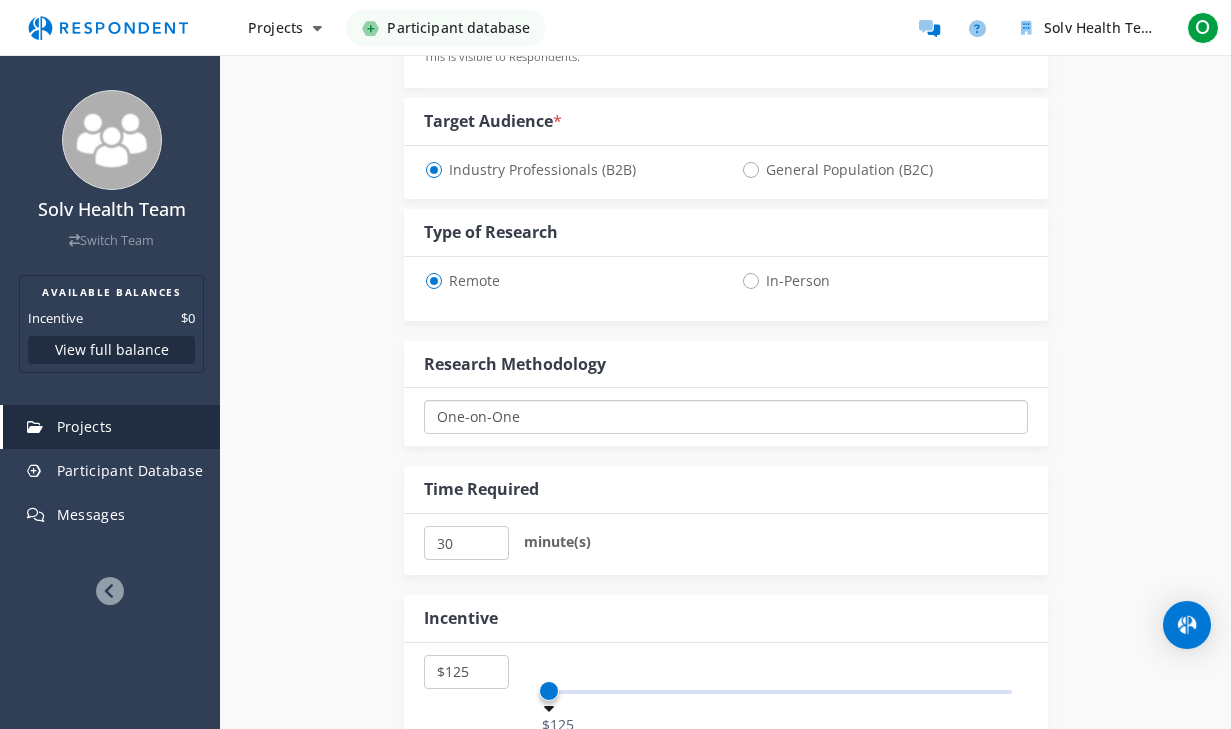 click on "One-on-One Focus Group Unmoderated Study Survey Diary Study" at bounding box center [726, 417] 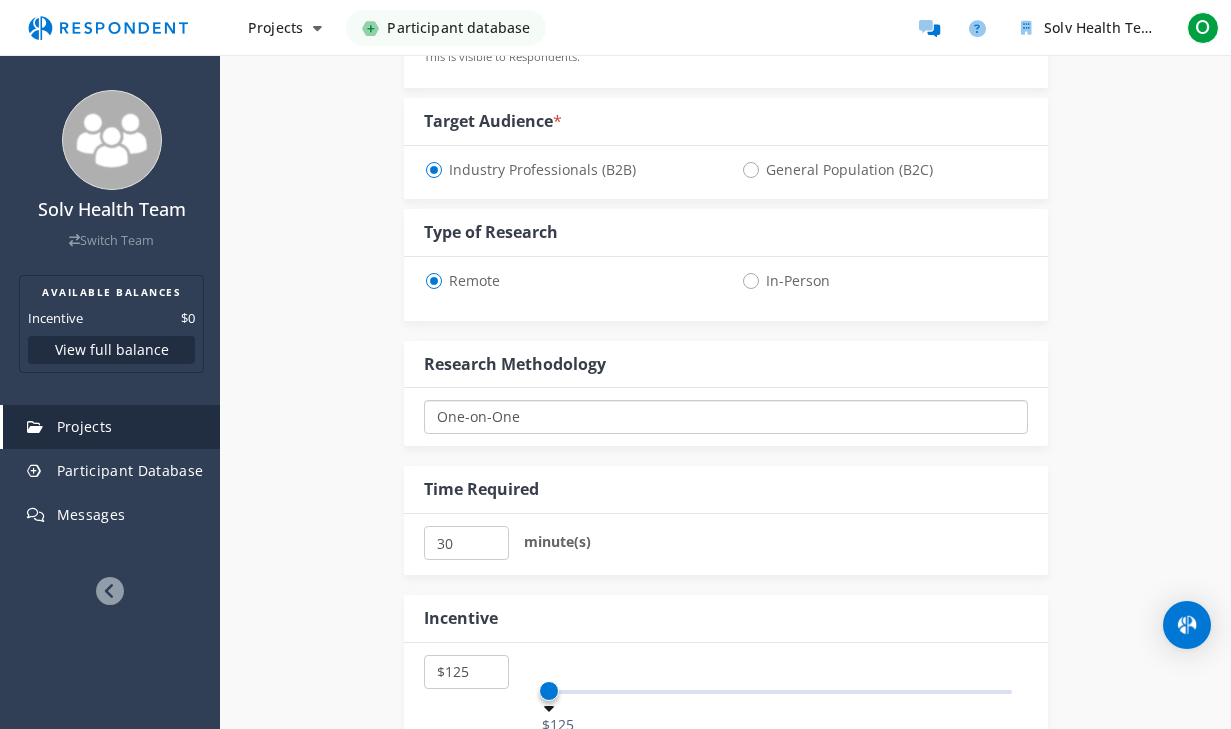 select on "number:[NUMBER]" 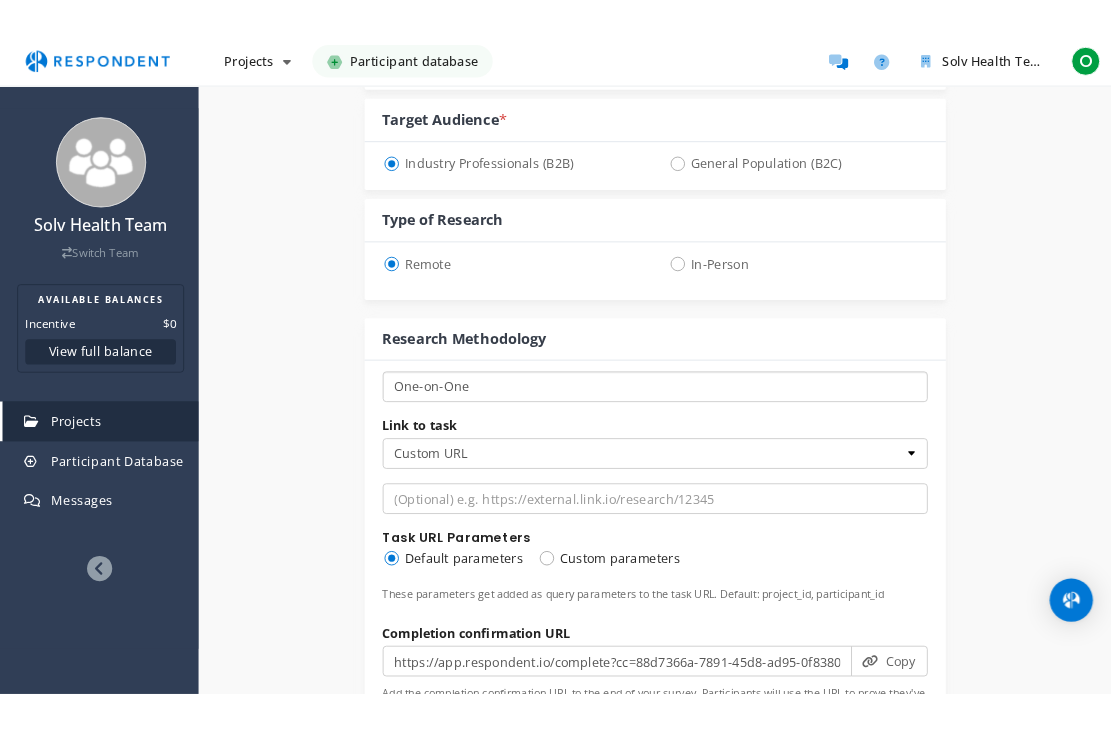 scroll, scrollTop: 658, scrollLeft: 0, axis: vertical 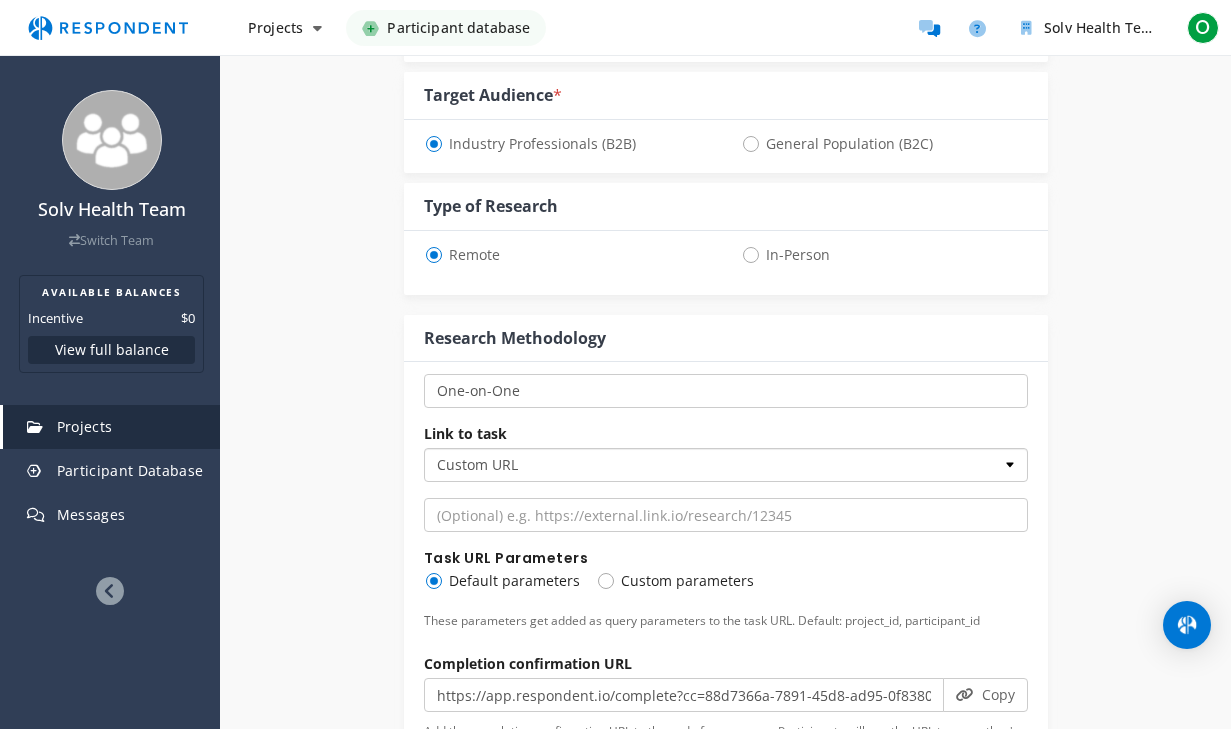 click on "Custom URL SurveyMonkey" at bounding box center (726, 465) 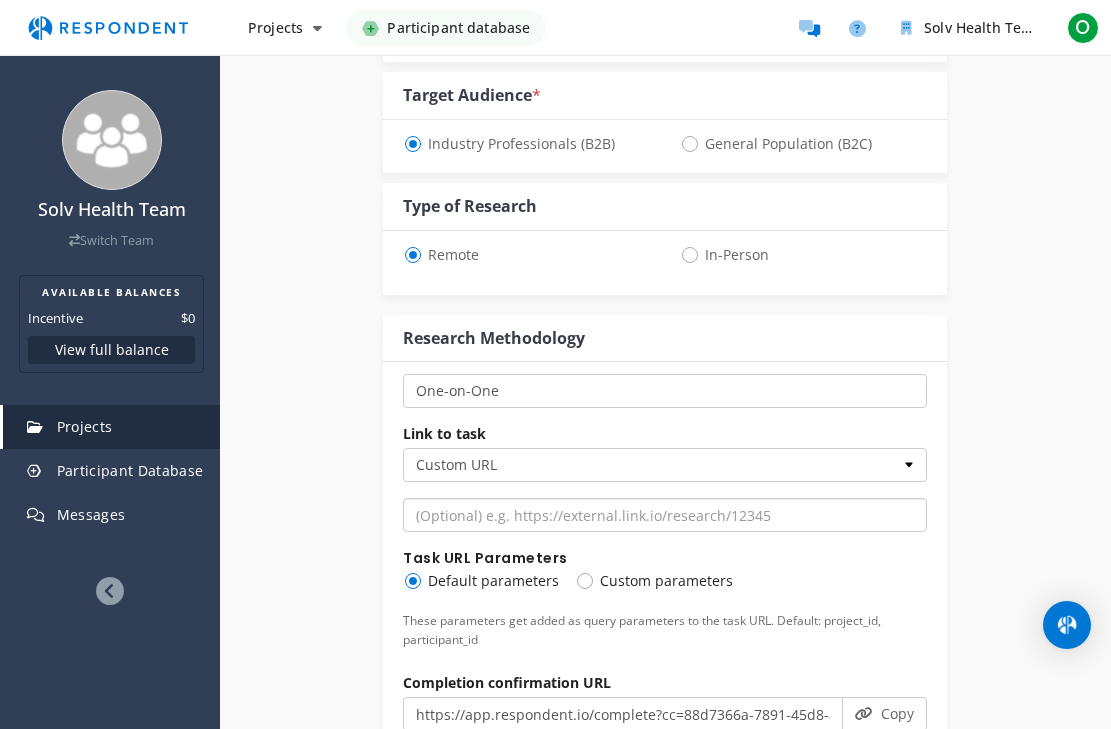 click at bounding box center (665, 515) 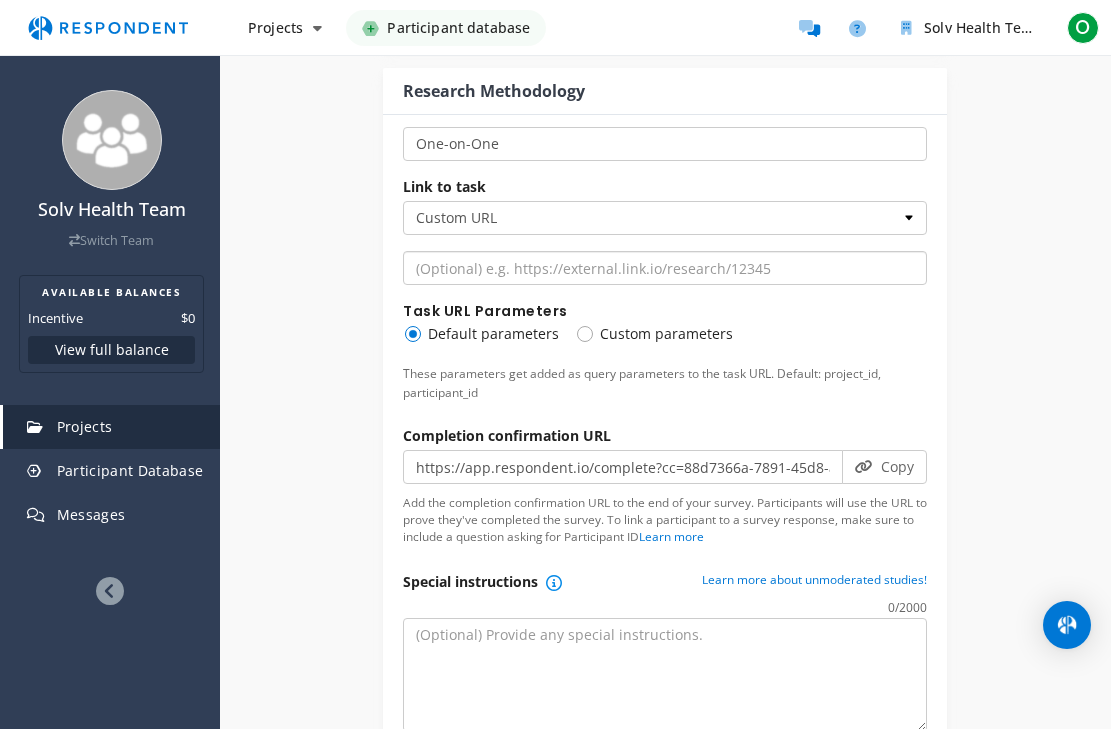 scroll, scrollTop: 906, scrollLeft: 0, axis: vertical 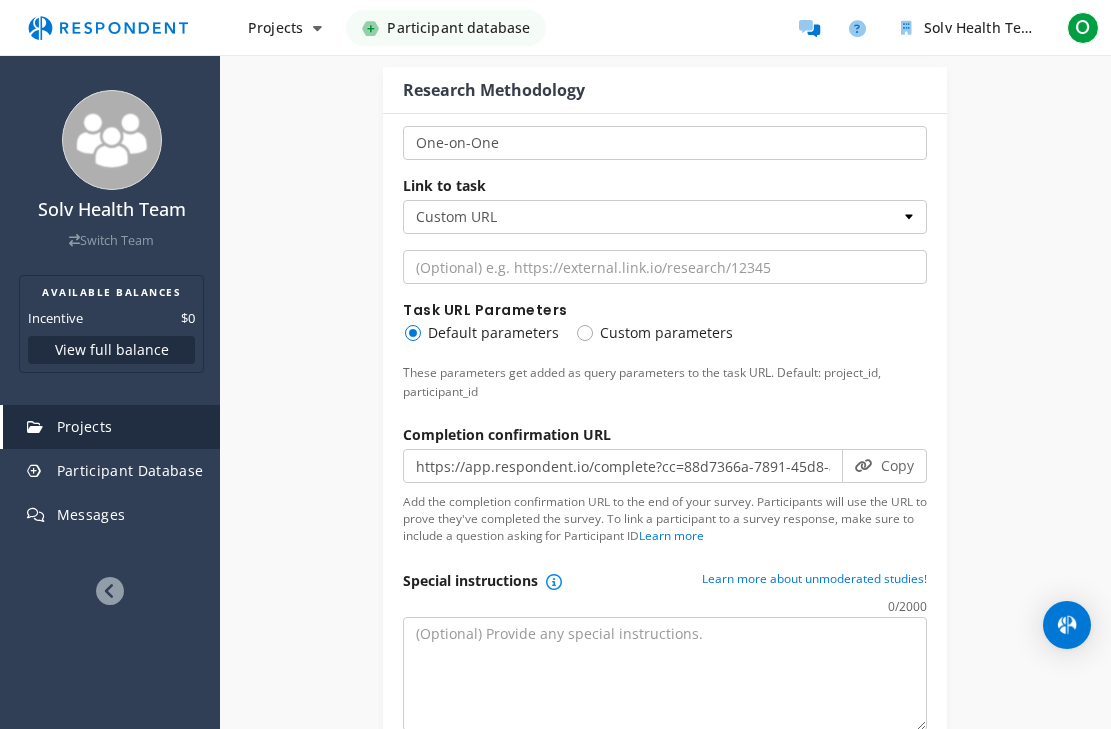 click on "Internal Project Name  *                    This is visible only to your organization.              Respondent Pitch       Project Title  *          This is visible to Participants.  Tips on writing a great pitch.             Project Details  *      0   /800             This is visible to Respondents.                   Target Audience  *                 Industry Professionals (B2B)             General Population (B2C)                       Type of Research             Remote             In-Person                     Research Methodology           One-on-One Focus Group Unmoderated Study Survey Diary Study           Link to task   Custom URL SurveyMonkey                 Task URL Parameters       Default parameters         Custom parameters          These parameters get added to the task URL. Default: project_id, participant_id                Completion confirmation URL     https://app.respondent.io/complete?cc=88d7366a-7891-45d8-ad95-0f838065e226        Copy" at bounding box center [665, 480] 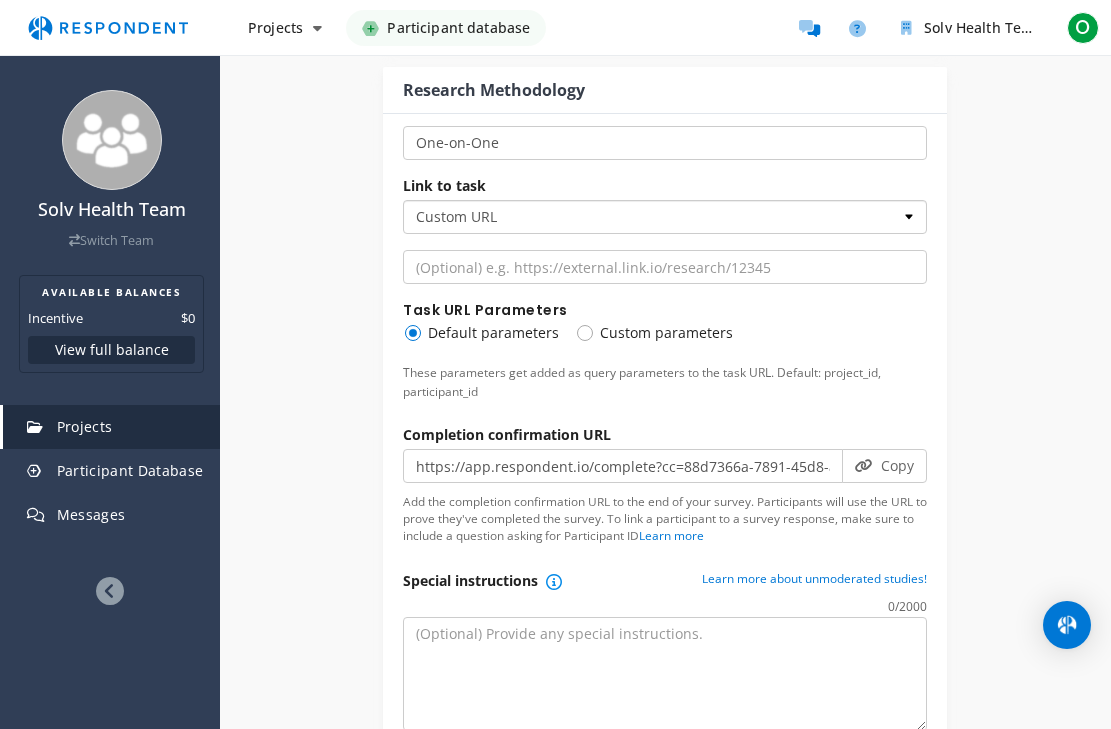 click on "Custom URL SurveyMonkey" at bounding box center (665, 217) 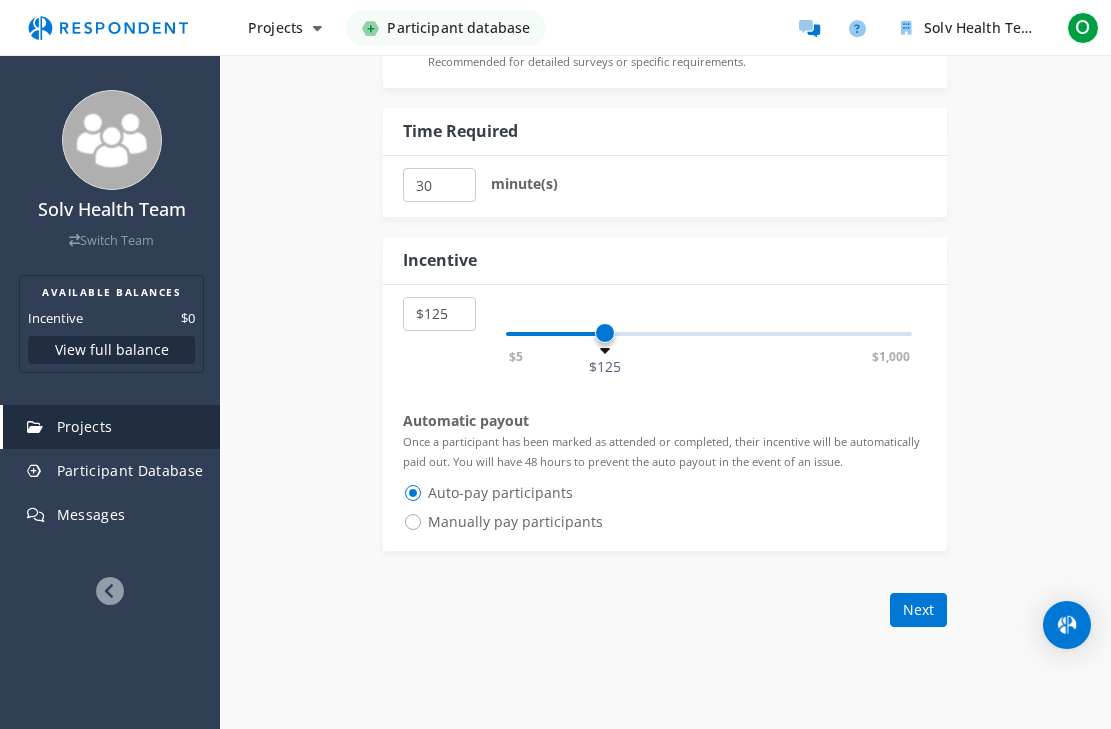 scroll, scrollTop: 1487, scrollLeft: 0, axis: vertical 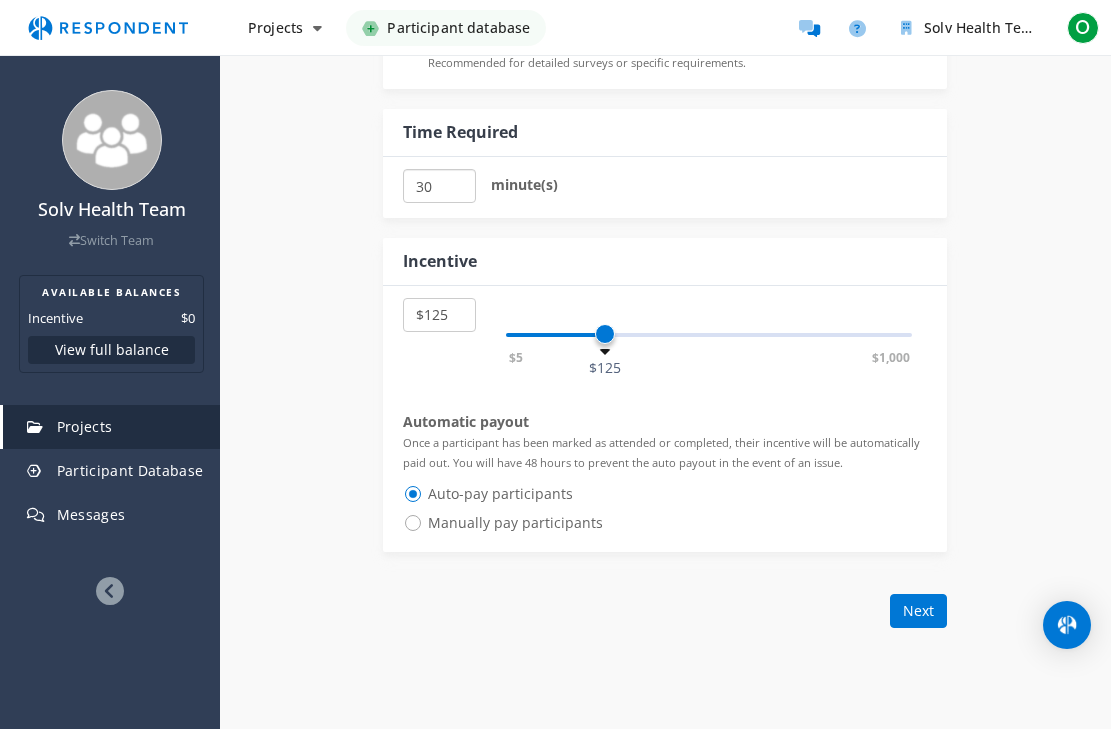 click on "30" at bounding box center [439, 186] 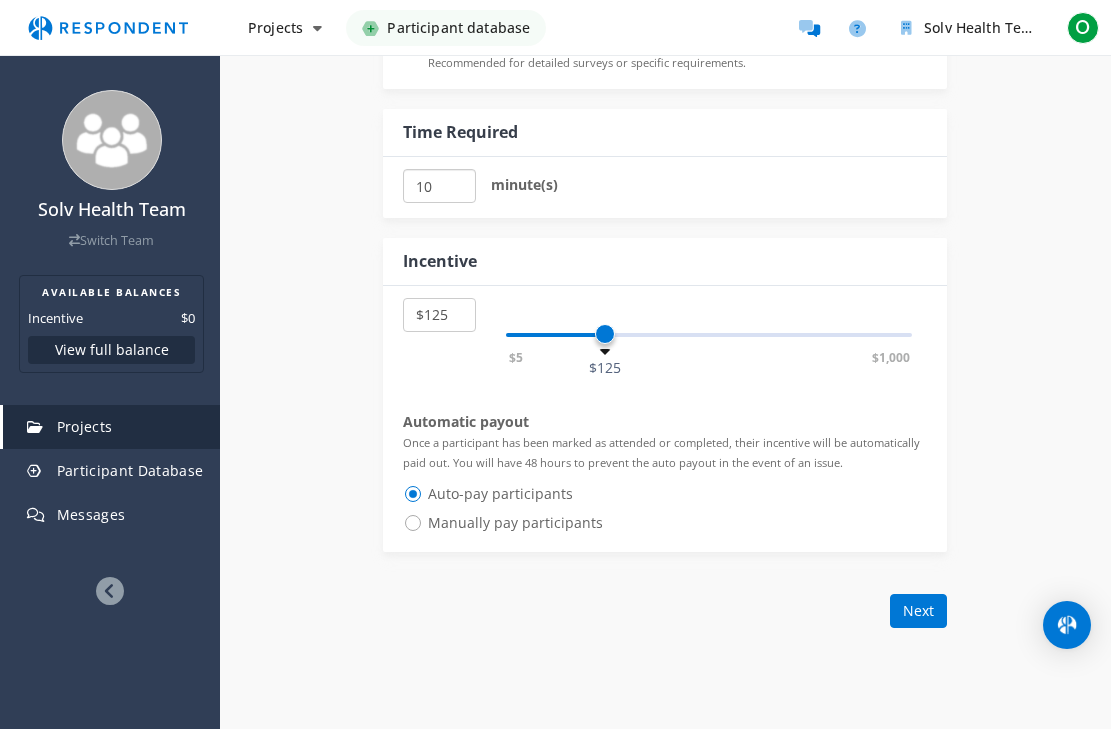 type on "10" 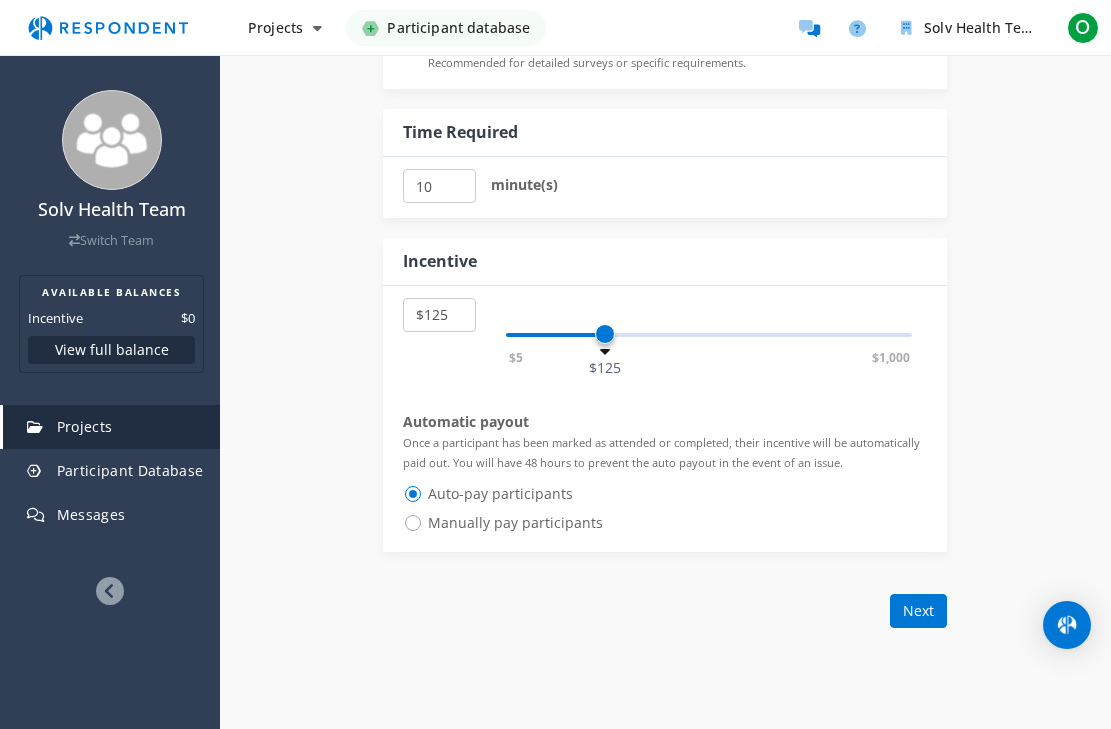 click on "Internal Project Name  *                    This is visible only to your organization.              Respondent Pitch       Project Title  *          This is visible to Participants.  Tips on writing a great pitch.             Project Details  *      0   /800             This is visible to Respondents.                   Target Audience  *                 Industry Professionals (B2B)             General Population (B2C)                       Type of Research             Remote             In-Person                     Research Methodology           One-on-One Focus Group Unmoderated Study Survey Diary Study           Link to task   Custom URL SurveyMonkey           Task URL Parameters       Default parameters         Custom parameters          These parameters get added to the task URL. Default: project_id, participant_id            Available Surveys  *" at bounding box center (665, -326) 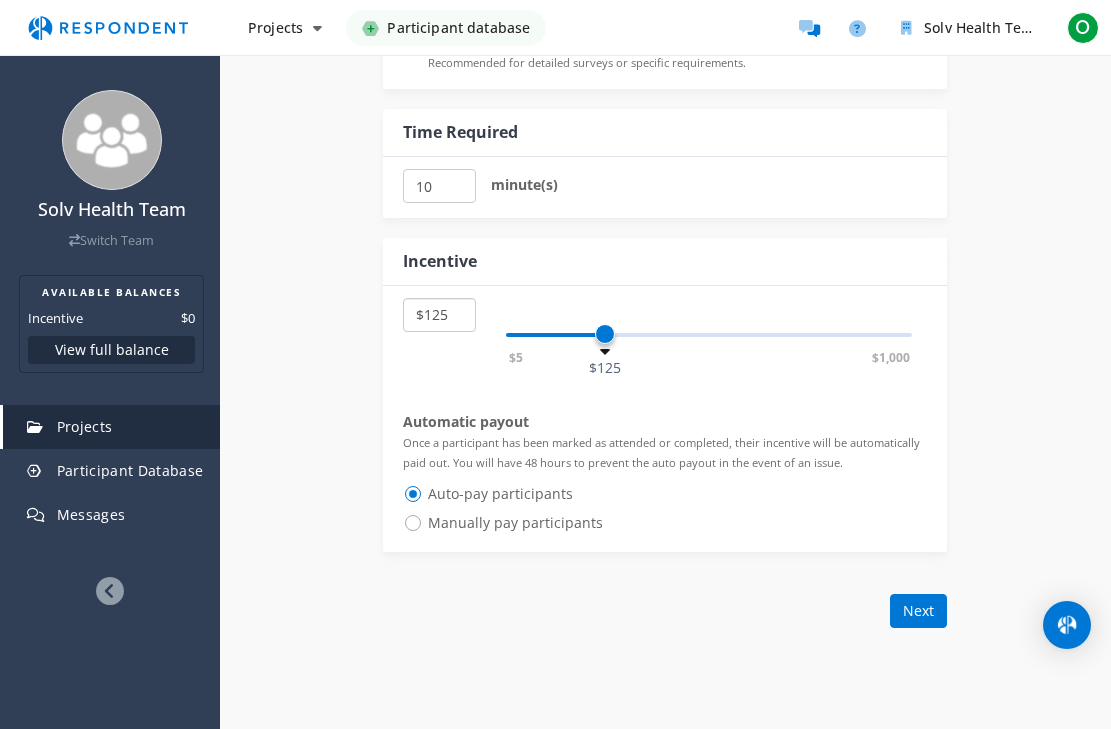 click on "$5   $10   $15   $20   $25   $30   $35   $40   $45   $50   $55   $60   $65   $70   $75   $80   $85   $90   $95   $100   $105   $110   $115   $120   $125   $130   $135   $140   $145   $150   $155   $160   $165   $170   $175   $180   $185   $190   $195   $200   $205   $210   $215   $220   $225   $230   $235   $240   $245   $250   $255   $260   $265   $270   $275   $280   $285   $290   $295   $300   $305   $310   $315   $320   $325   $330   $335   $340   $345   $350   $355   $360   $365   $370   $375   $380   $385   $390   $395   $400   $405   $410   $415   $420   $425   $430   $435   $440   $445   $450   $455   $460   $465   $470   $475   $480   $485   $490   $495   $500   $600   $700   $800   $900   $1,000" at bounding box center (439, 315) 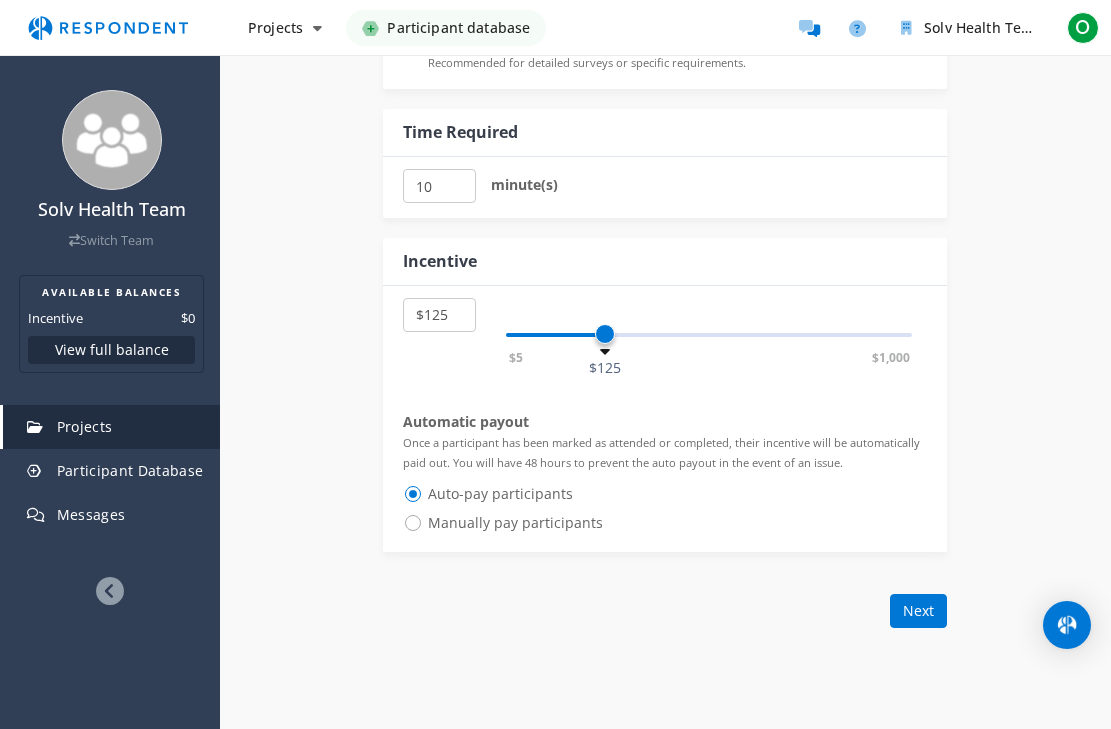 click on "Once a participant has been marked as attended or completed, their incentive will be automatically paid out. You will have 48 hours to prevent the auto payout in the event of an issue." at bounding box center (661, 452) 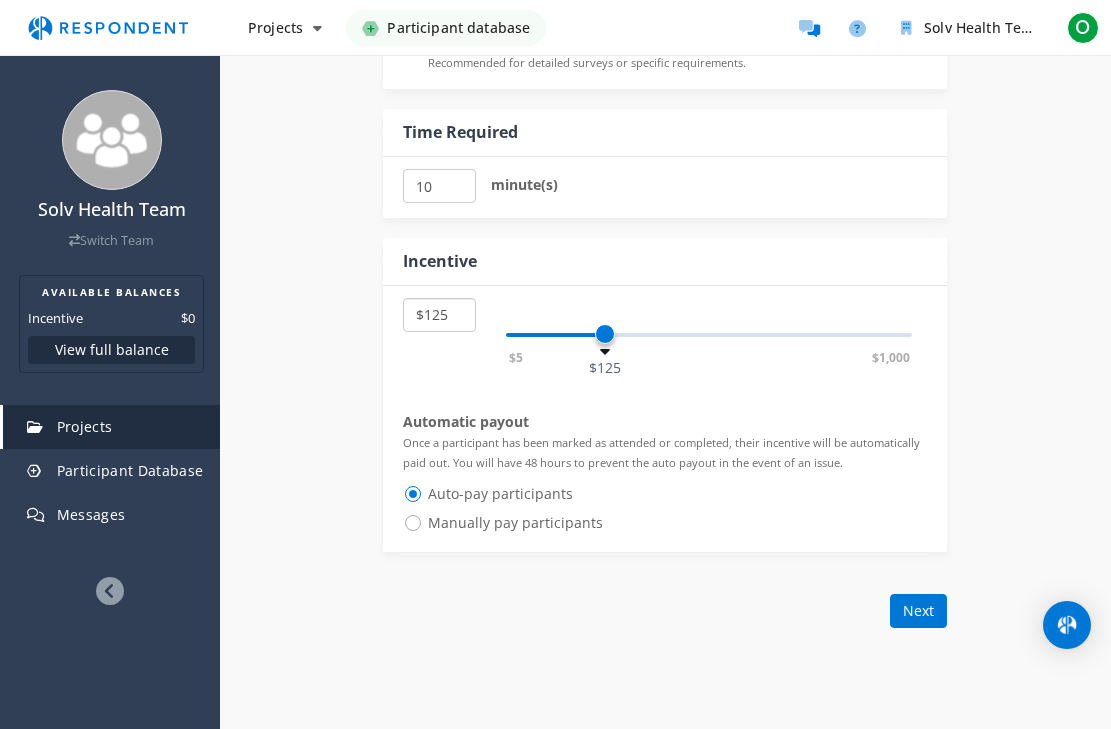 click on "$5   $10   $15   $20   $25   $30   $35   $40   $45   $50   $55   $60   $65   $70   $75   $80   $85   $90   $95   $100   $105   $110   $115   $120   $125   $130   $135   $140   $145   $150   $155   $160   $165   $170   $175   $180   $185   $190   $195   $200   $205   $210   $215   $220   $225   $230   $235   $240   $245   $250   $255   $260   $265   $270   $275   $280   $285   $290   $295   $300   $305   $310   $315   $320   $325   $330   $335   $340   $345   $350   $355   $360   $365   $370   $375   $380   $385   $390   $395   $400   $405   $410   $415   $420   $425   $430   $435   $440   $445   $450   $455   $460   $465   $470   $475   $480   $485   $490   $495   $500   $600   $700   $800   $900   $1,000" at bounding box center (439, 315) 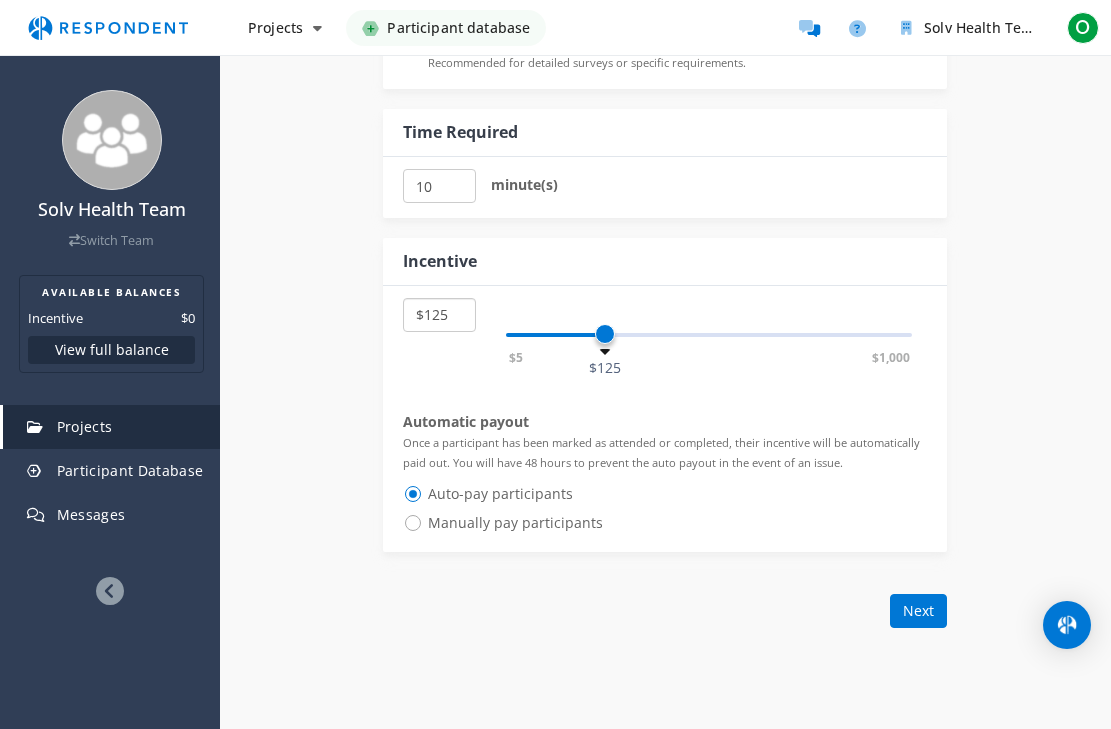 click on "$5   $10   $15   $20   $25   $30   $35   $40   $45   $50   $55   $60   $65   $70   $75   $80   $85   $90   $95   $100   $105   $110   $115   $120   $125   $130   $135   $140   $145   $150   $155   $160   $165   $170   $175   $180   $185   $190   $195   $200   $205   $210   $215   $220   $225   $230   $235   $240   $245   $250   $255   $260   $265   $270   $275   $280   $285   $290   $295   $300   $305   $310   $315   $320   $325   $330   $335   $340   $345   $350   $355   $360   $365   $370   $375   $380   $385   $390   $395   $400   $405   $410   $415   $420   $425   $430   $435   $440   $445   $450   $455   $460   $465   $470   $475   $480   $485   $490   $495   $500   $600   $700   $800   $900   $1,000" at bounding box center (439, 315) 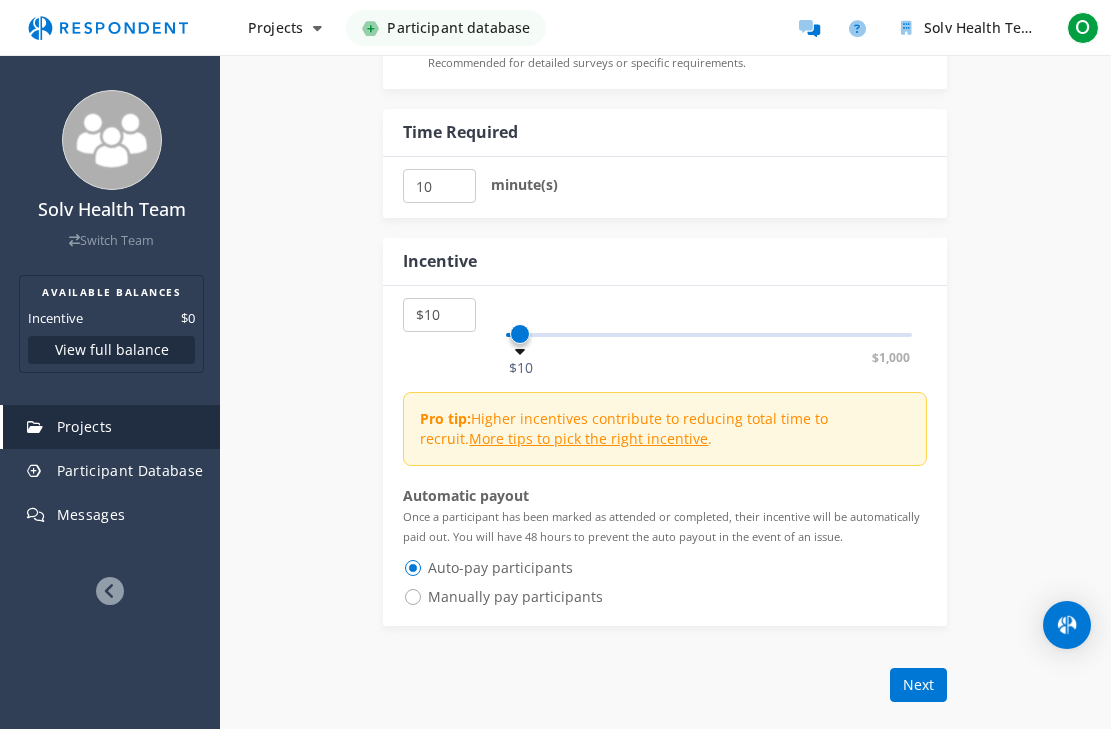 click on "Internal Project Name  *                    This is visible only to your organization.              Respondent Pitch       Project Title  *          This is visible to Participants.  Tips on writing a great pitch.             Project Details  *      0   /800             This is visible to Respondents.                   Target Audience  *                 Industry Professionals (B2B)             General Population (B2C)                       Type of Research             Remote             In-Person                     Research Methodology           One-on-One Focus Group Unmoderated Study Survey Diary Study           Link to task   Custom URL SurveyMonkey           Task URL Parameters       Default parameters         Custom parameters          These parameters get added to the task URL. Default: project_id, participant_id            Available Surveys  *" at bounding box center [665, -289] 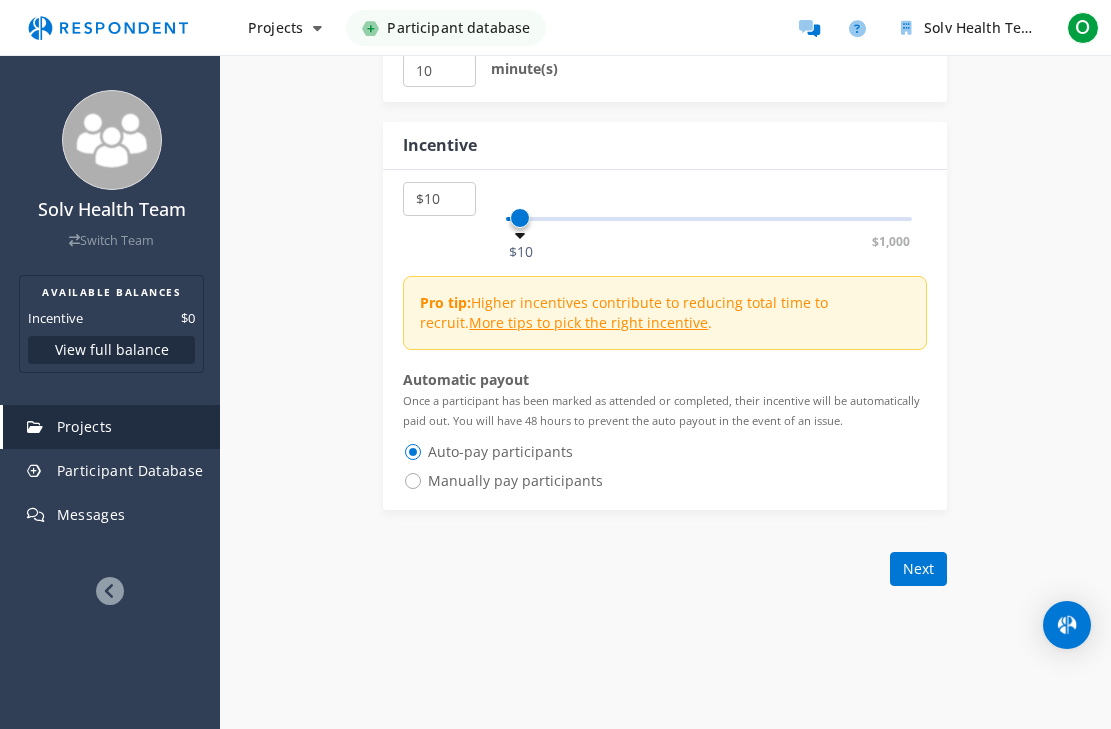 scroll, scrollTop: 1604, scrollLeft: 0, axis: vertical 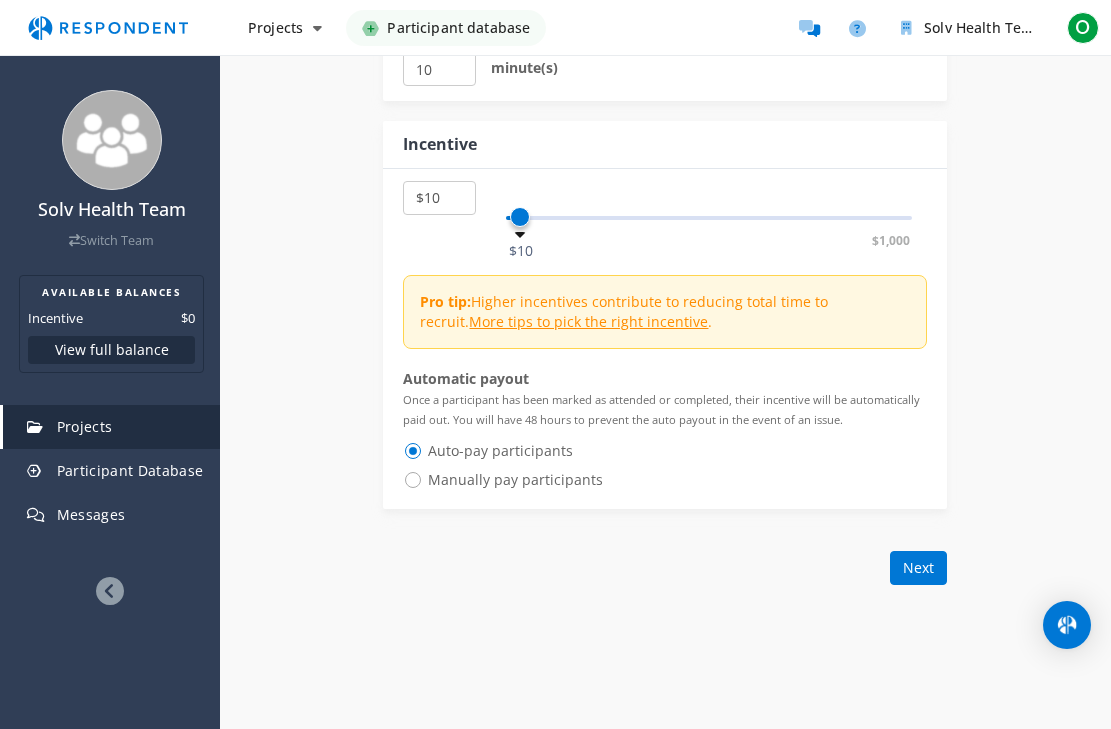 click on "Manually pay participants" at bounding box center (503, 480) 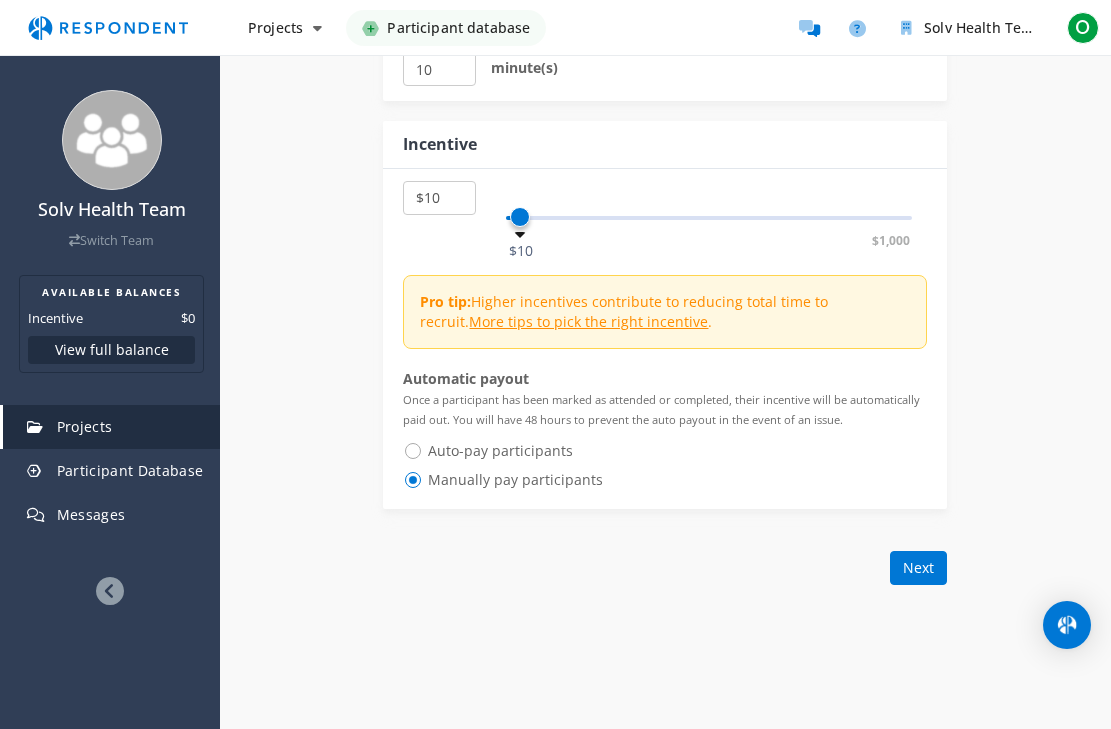 click on "Auto-pay participants" at bounding box center (488, 451) 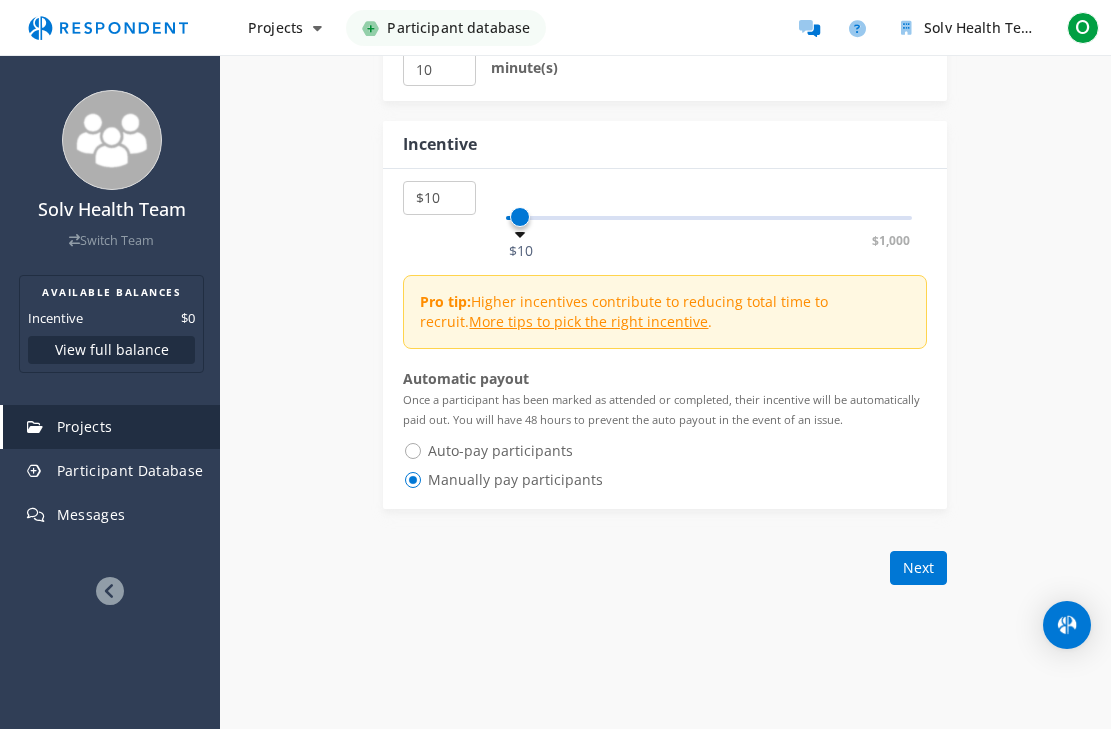 radio on "true" 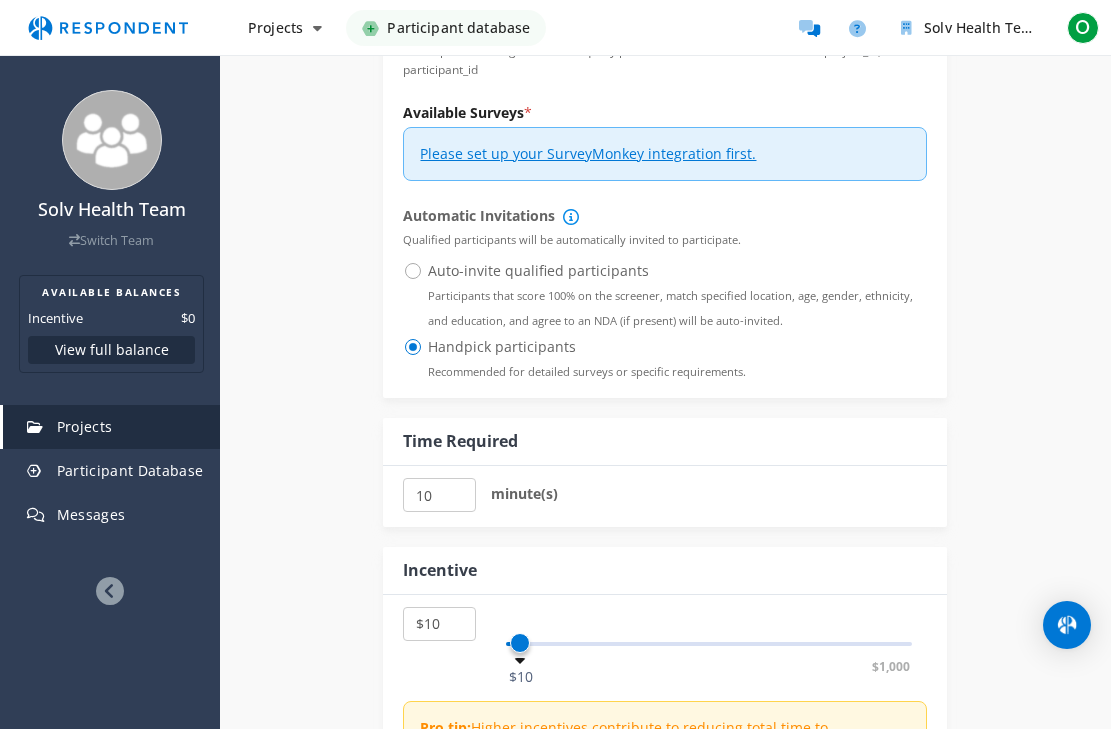 scroll, scrollTop: 1177, scrollLeft: 0, axis: vertical 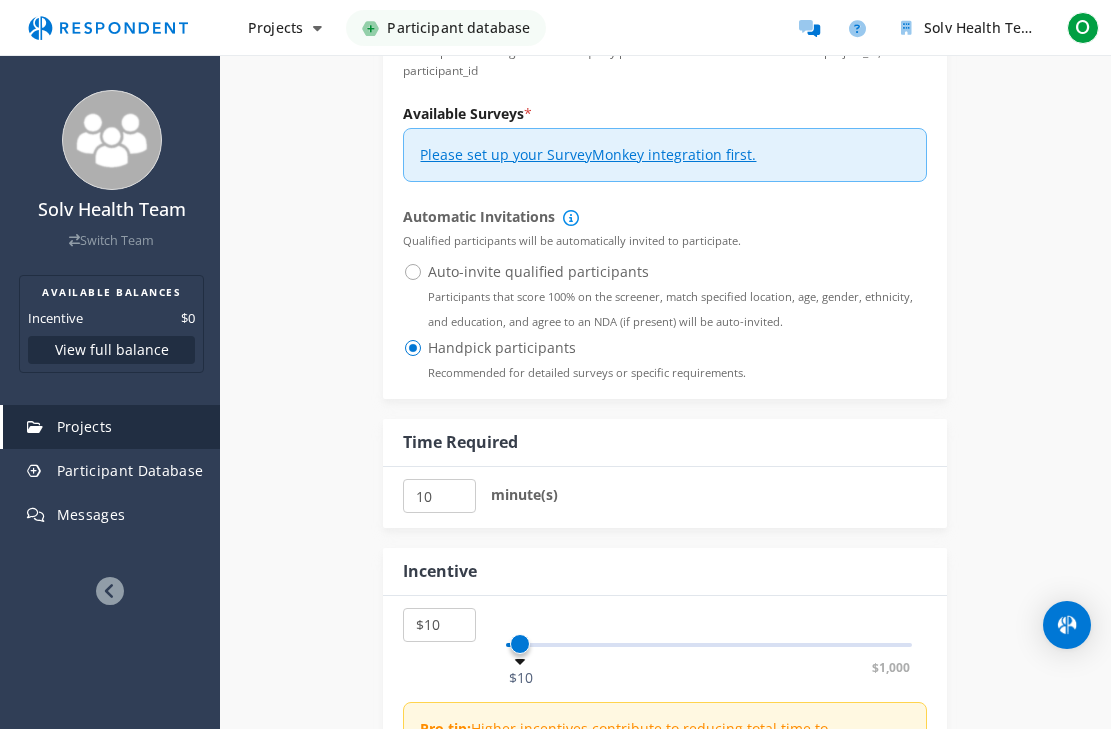click on "Auto-invite qualified participants     Participants that score 100% on the screener, match specified location, age, gender, ethnicity, and education, and agree to an NDA (if present) will be auto-invited." at bounding box center [665, 272] 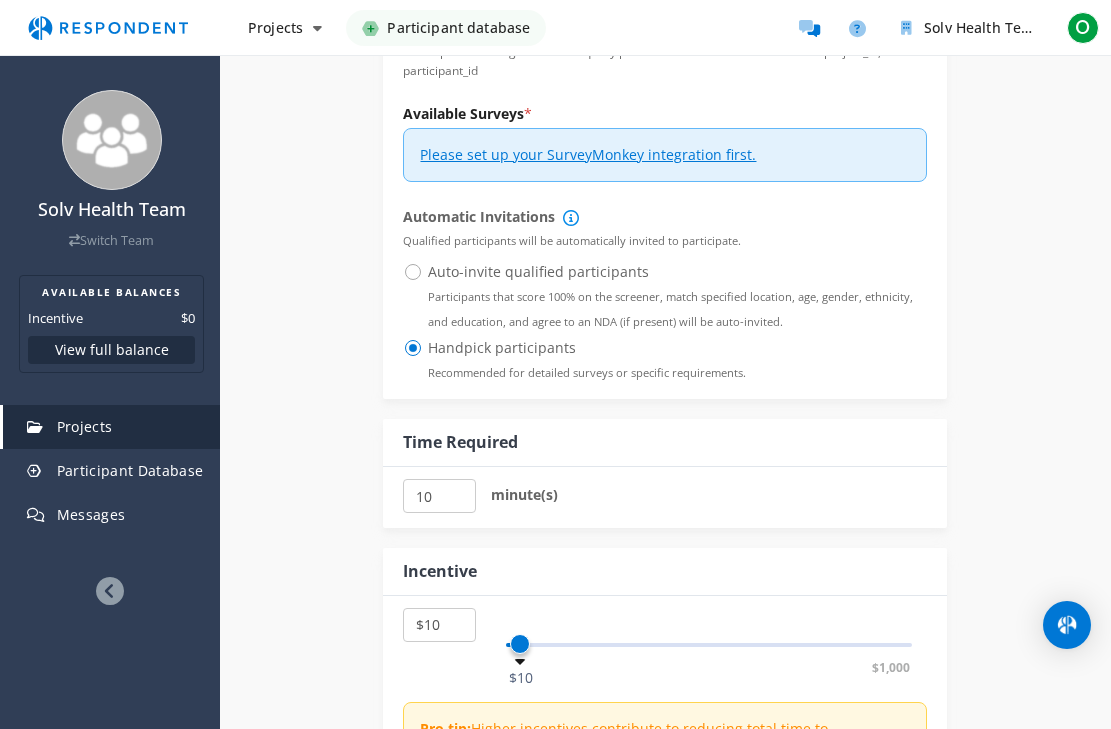 radio on "true" 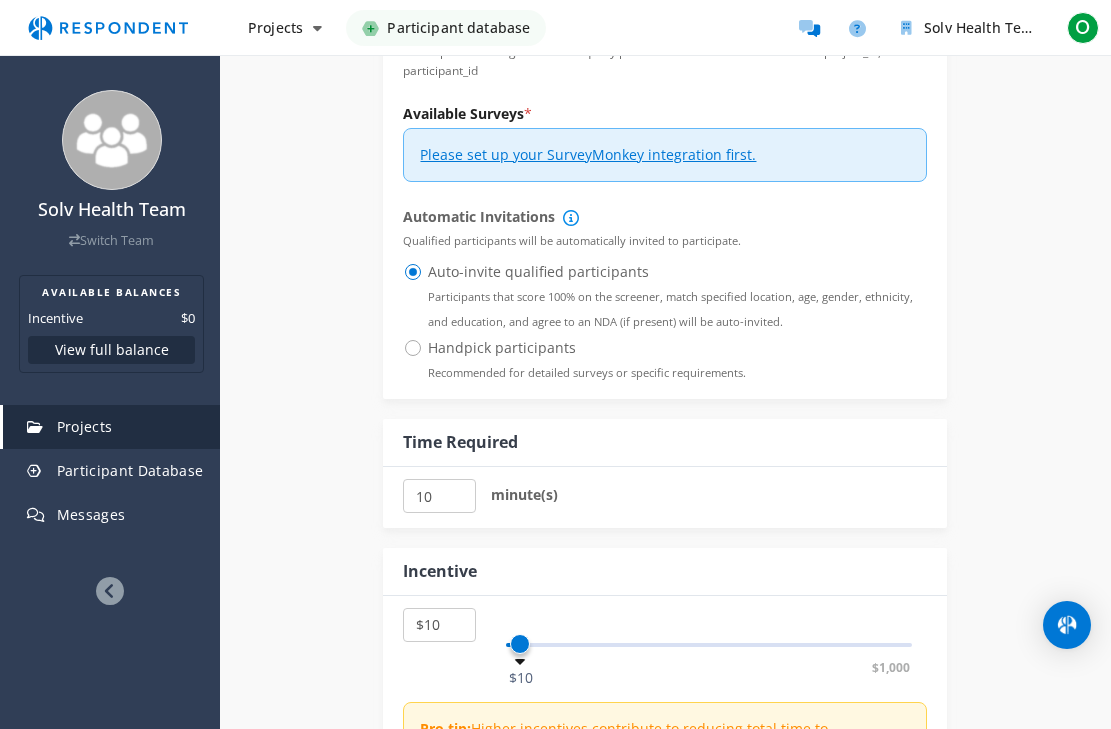 scroll, scrollTop: 1174, scrollLeft: 0, axis: vertical 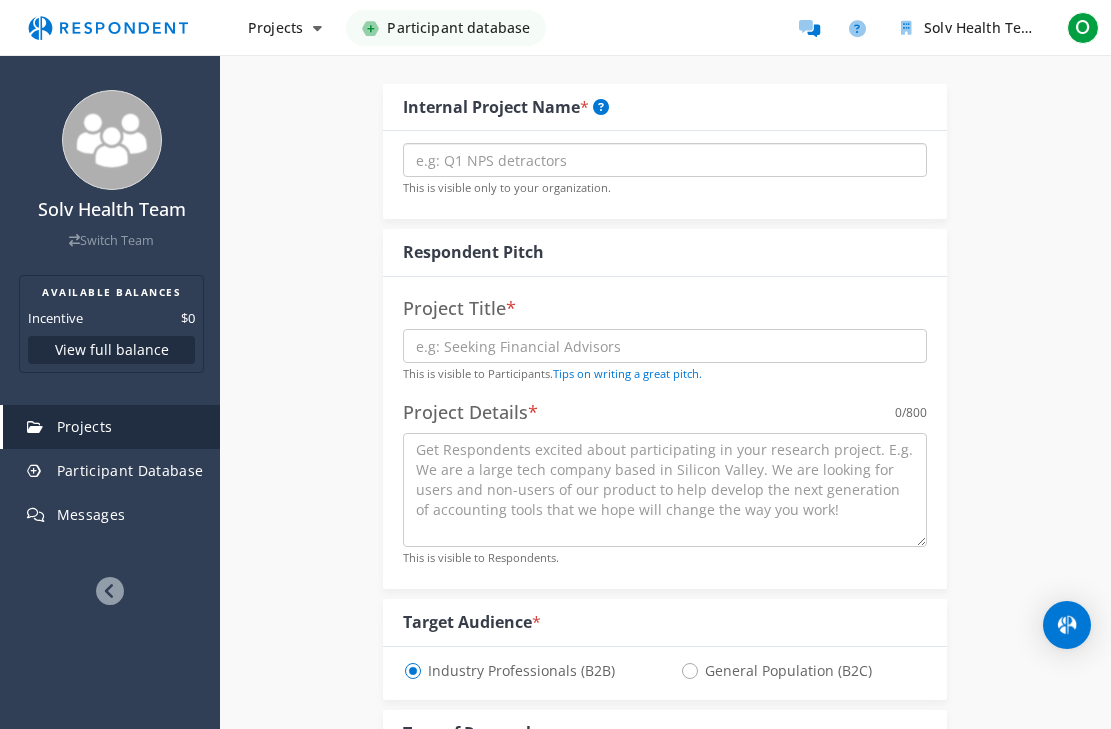 click at bounding box center (665, 160) 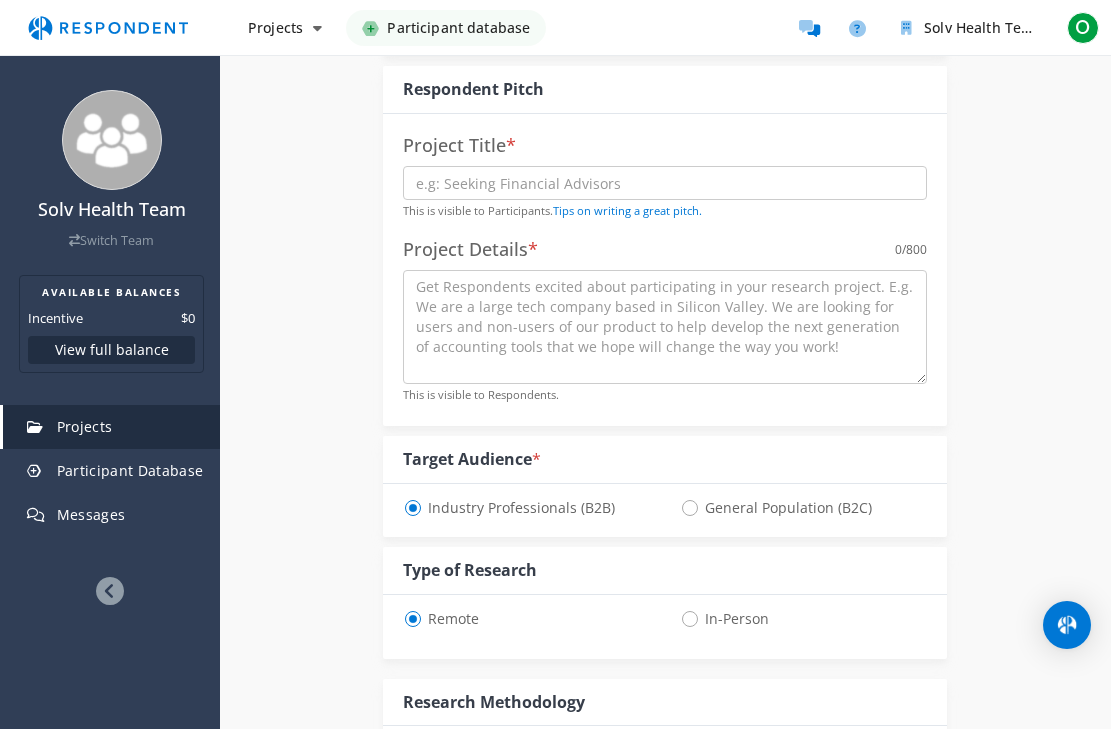 scroll, scrollTop: 335, scrollLeft: 0, axis: vertical 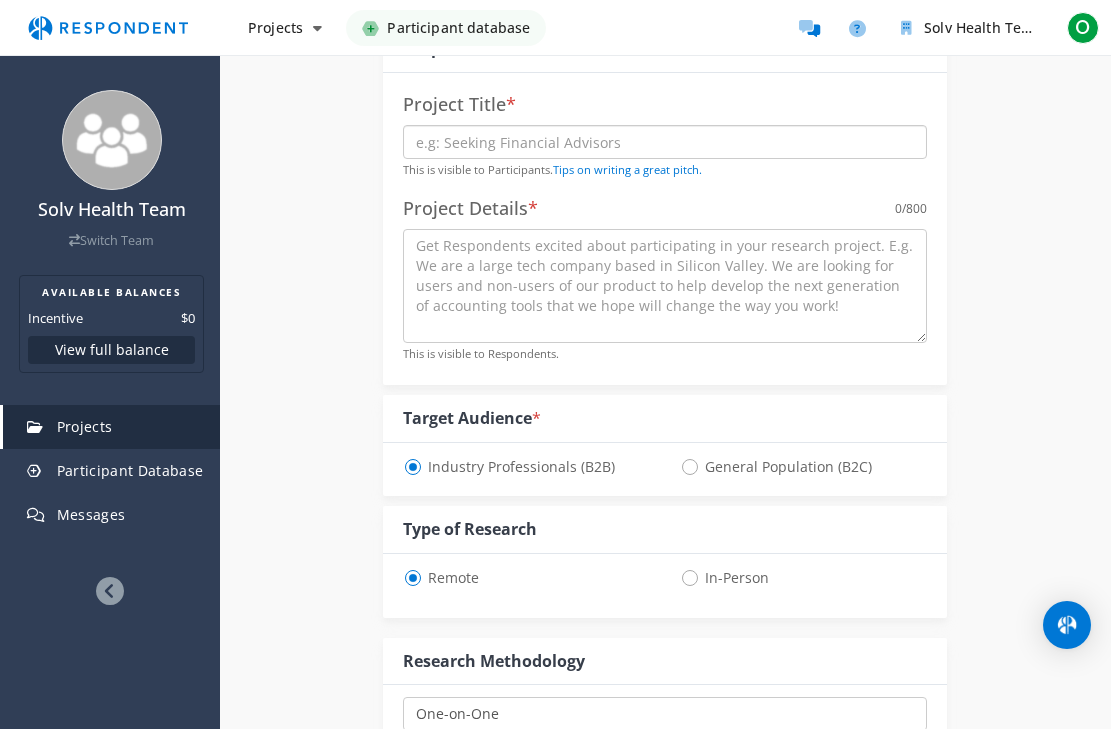click at bounding box center [665, 142] 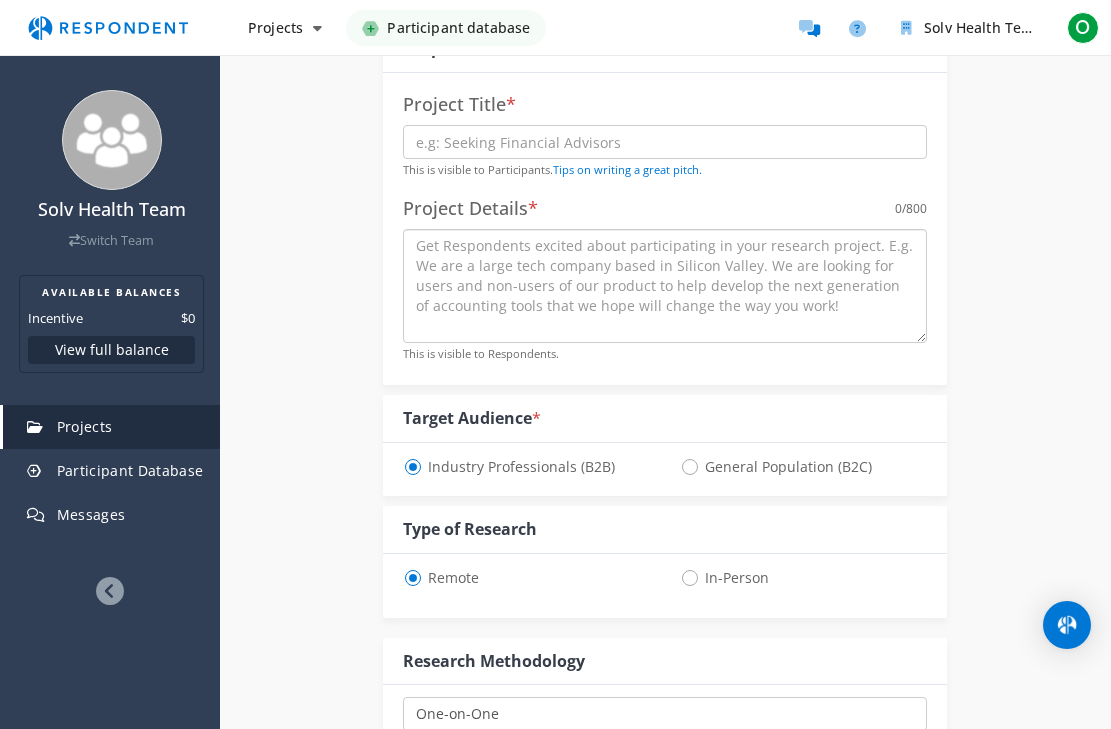 click at bounding box center (665, 286) 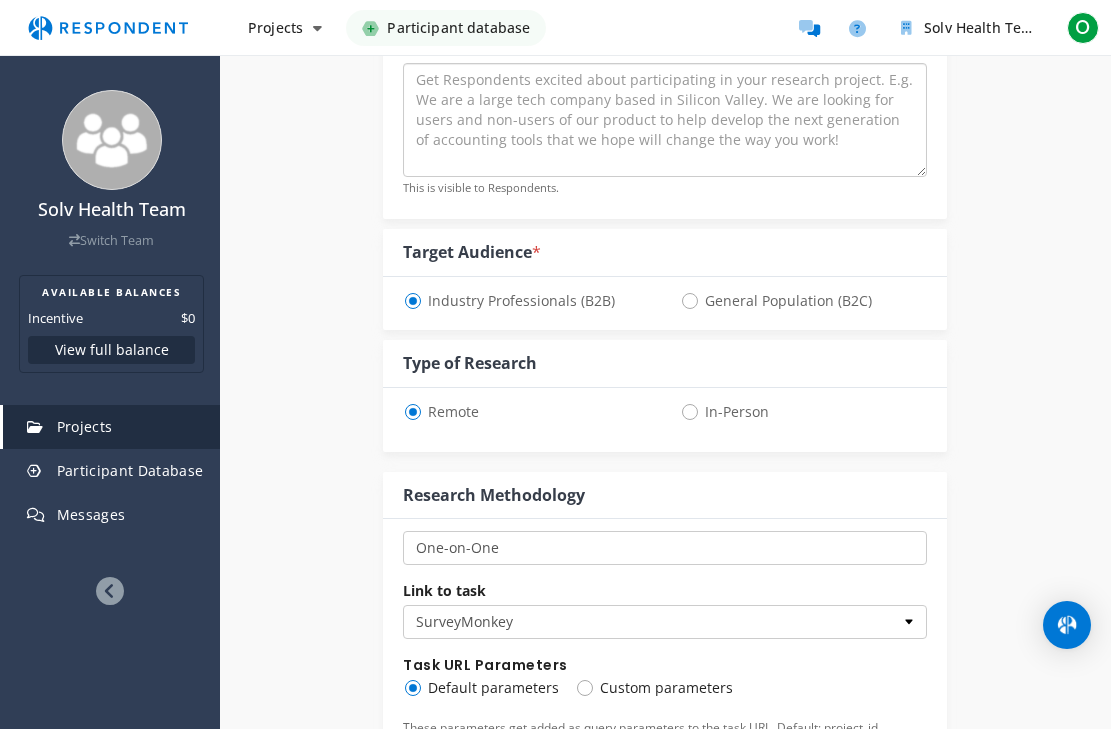 scroll, scrollTop: 500, scrollLeft: 0, axis: vertical 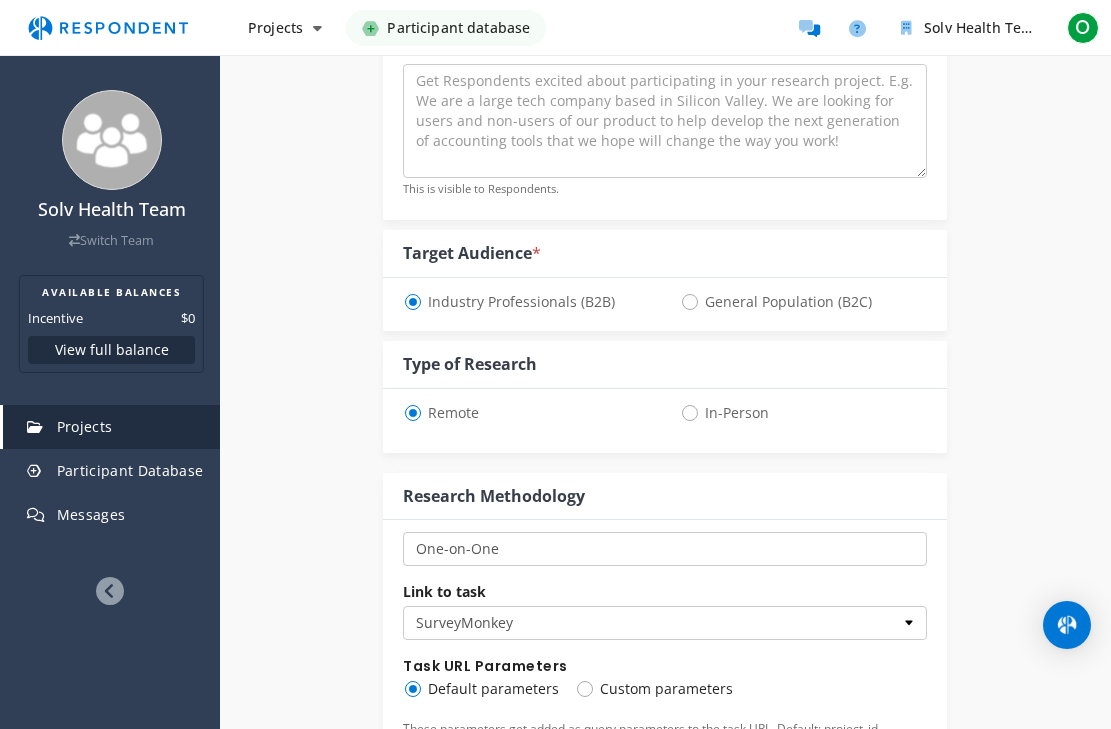 click on "General Population (B2C)" at bounding box center (776, 302) 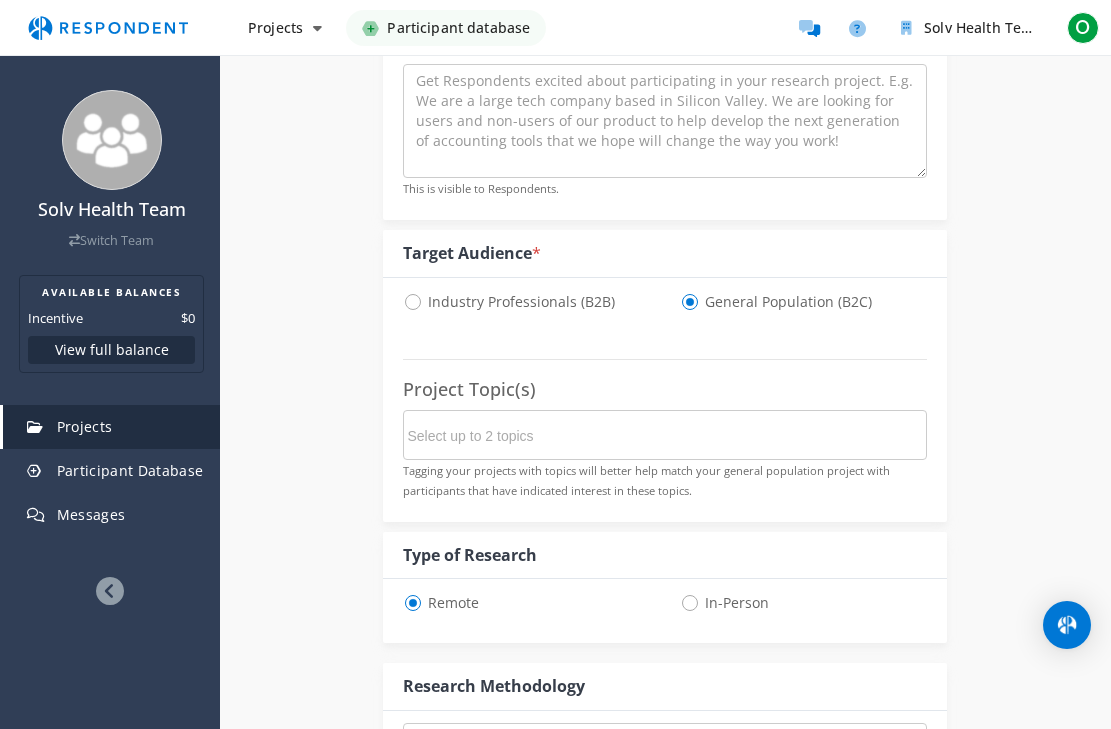 select on "number:10" 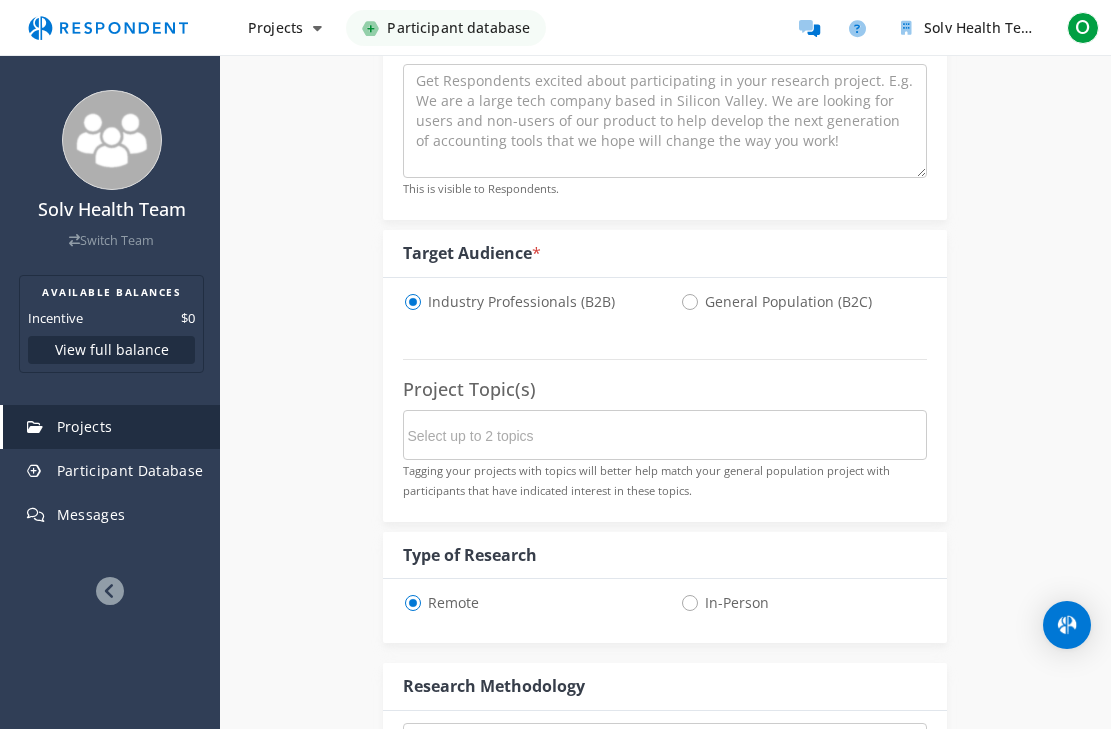 select on "number:10" 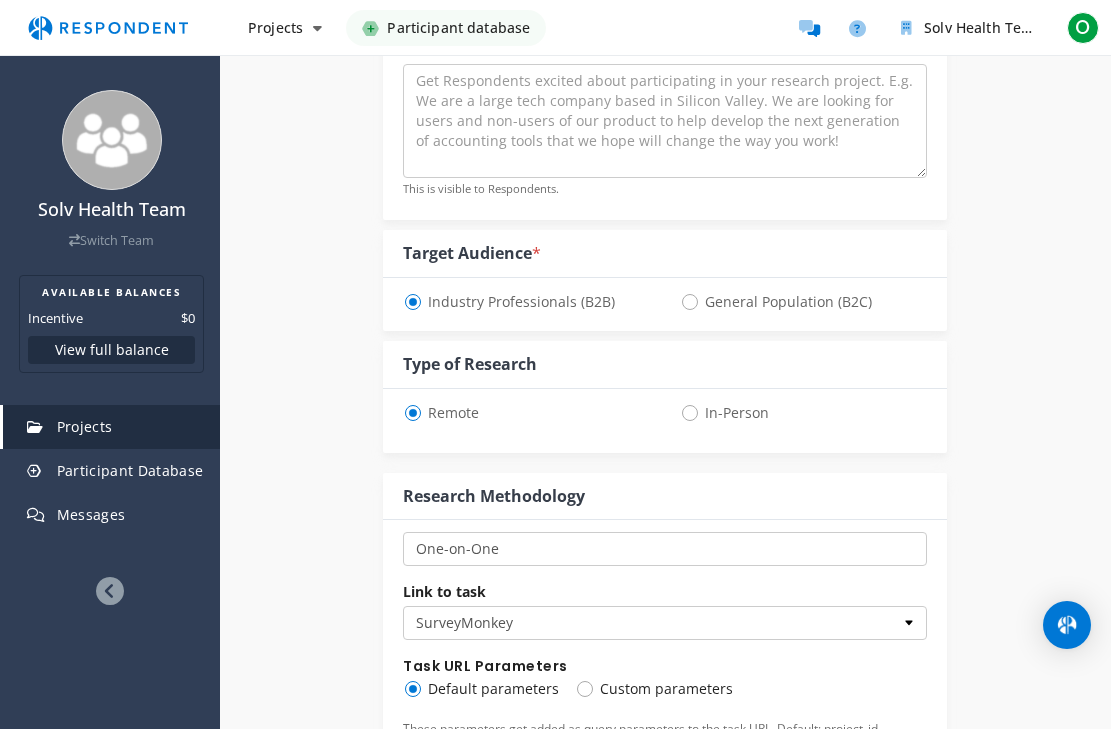 click on "General Population (B2C)" at bounding box center (776, 302) 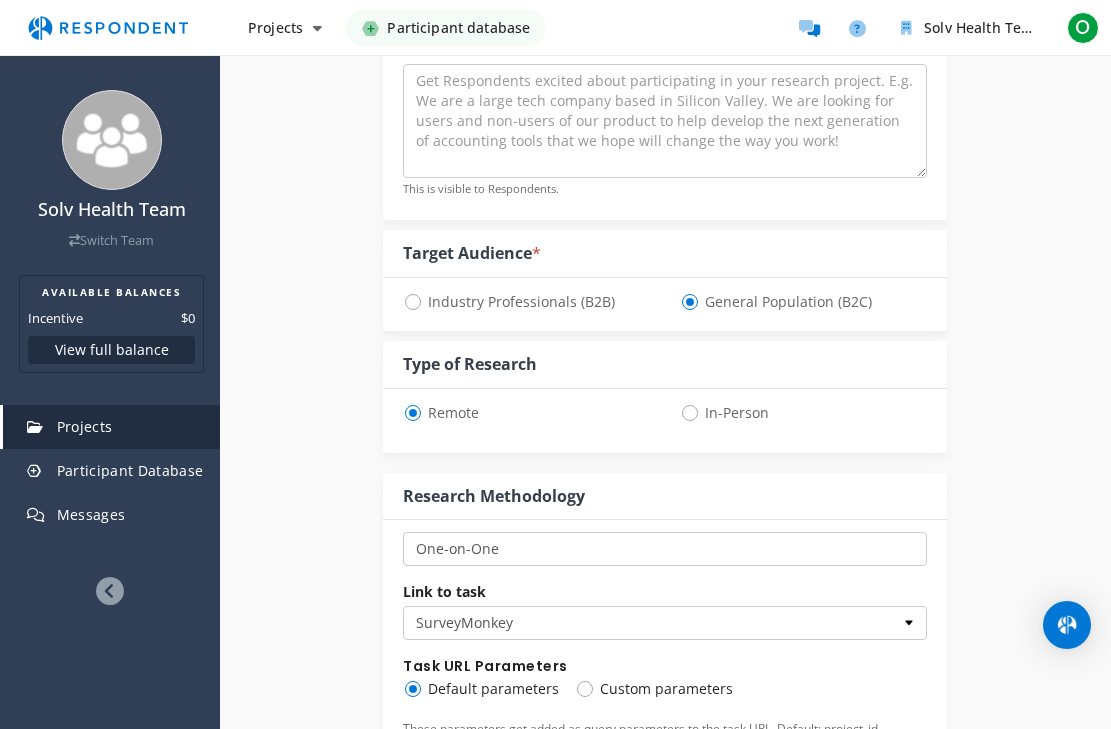 select on "number:10" 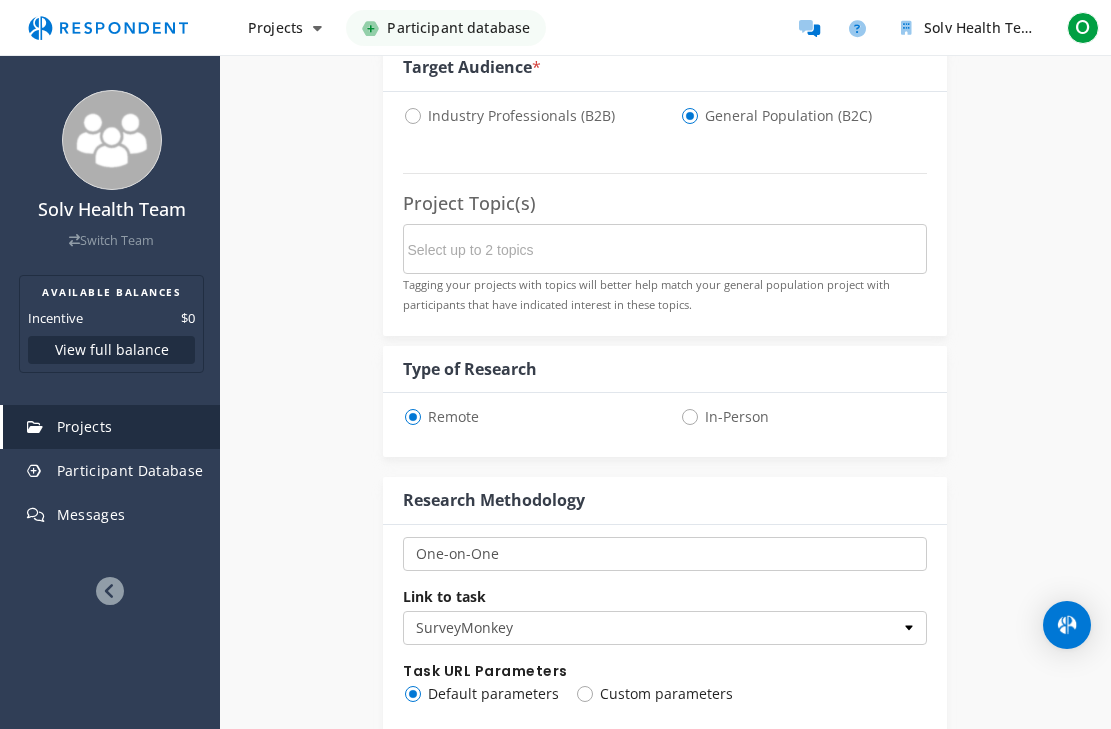 scroll, scrollTop: 683, scrollLeft: 0, axis: vertical 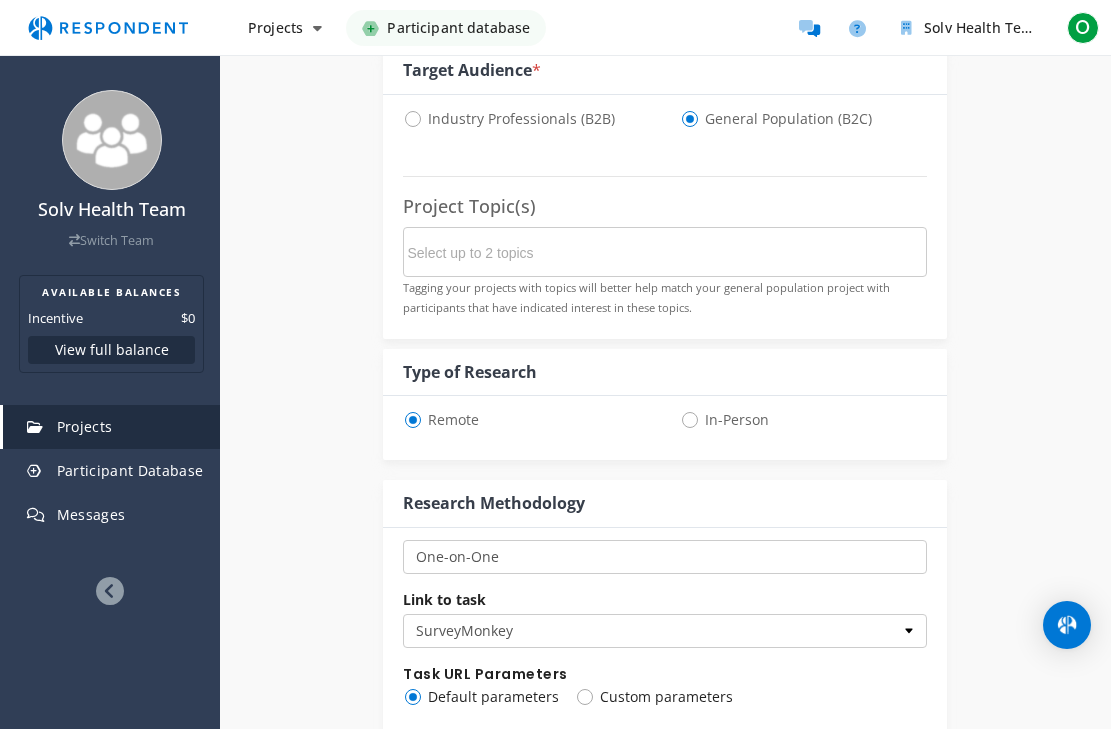 click on "Industry Professionals (B2B)" at bounding box center [509, 119] 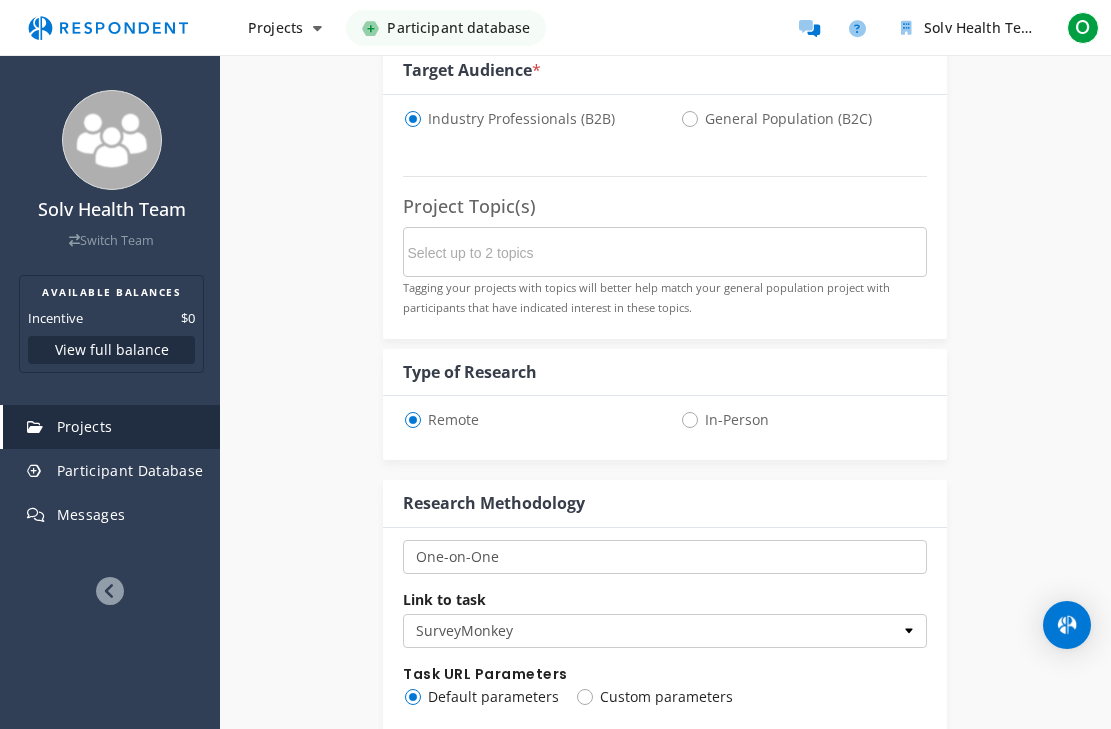 select on "number:10" 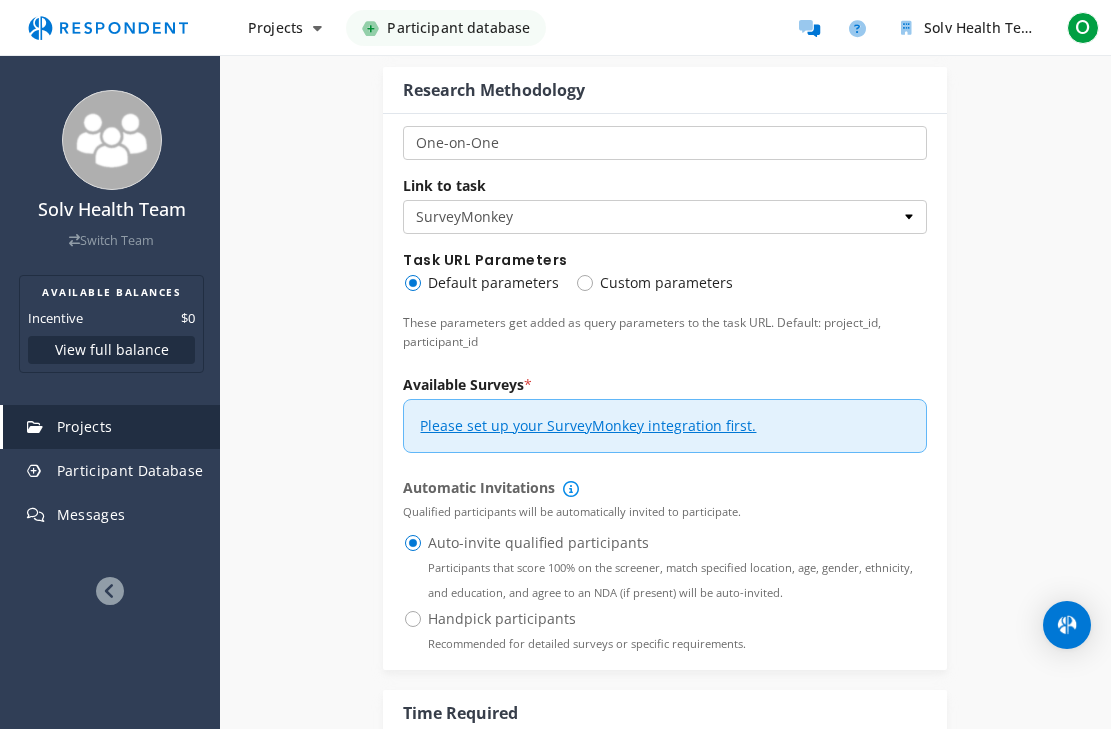 scroll, scrollTop: 905, scrollLeft: 0, axis: vertical 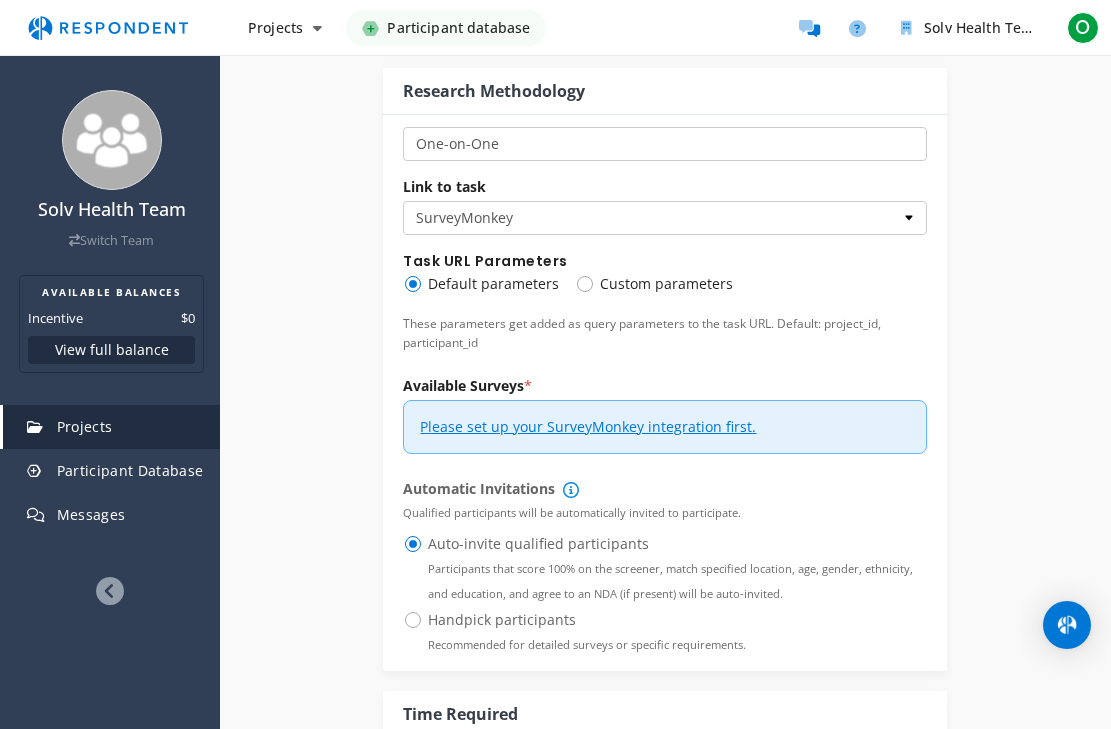 click on "Custom parameters" at bounding box center [654, 284] 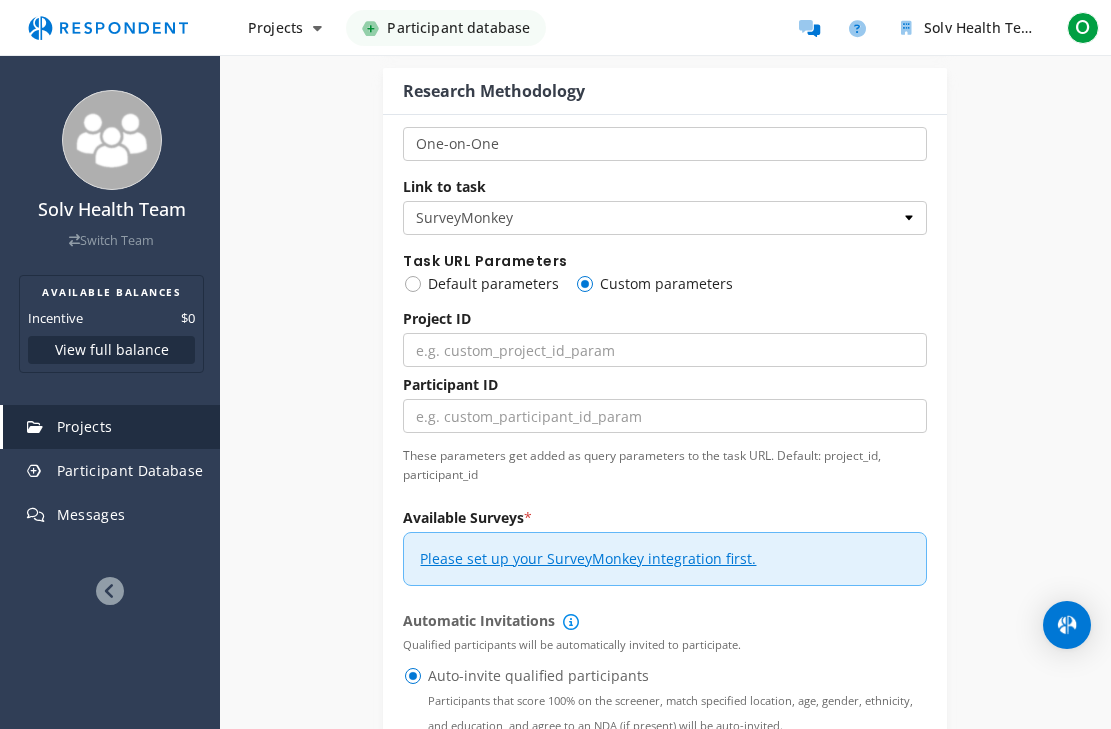 click on "Default parameters" at bounding box center [481, 284] 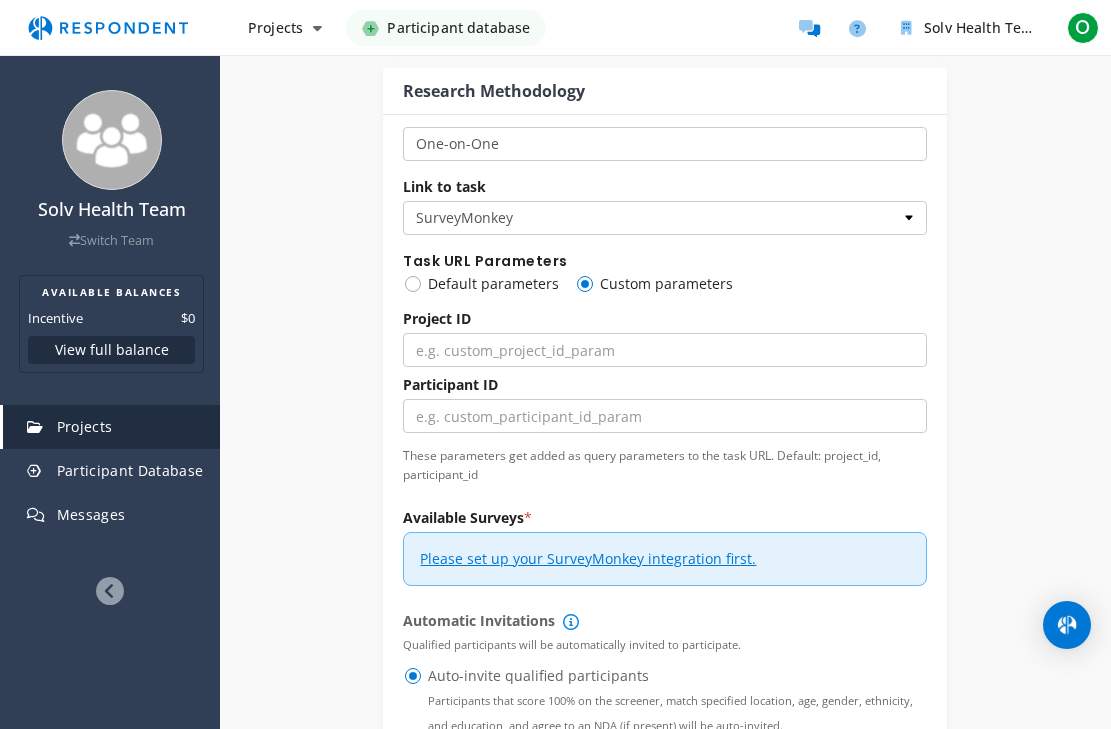 radio on "true" 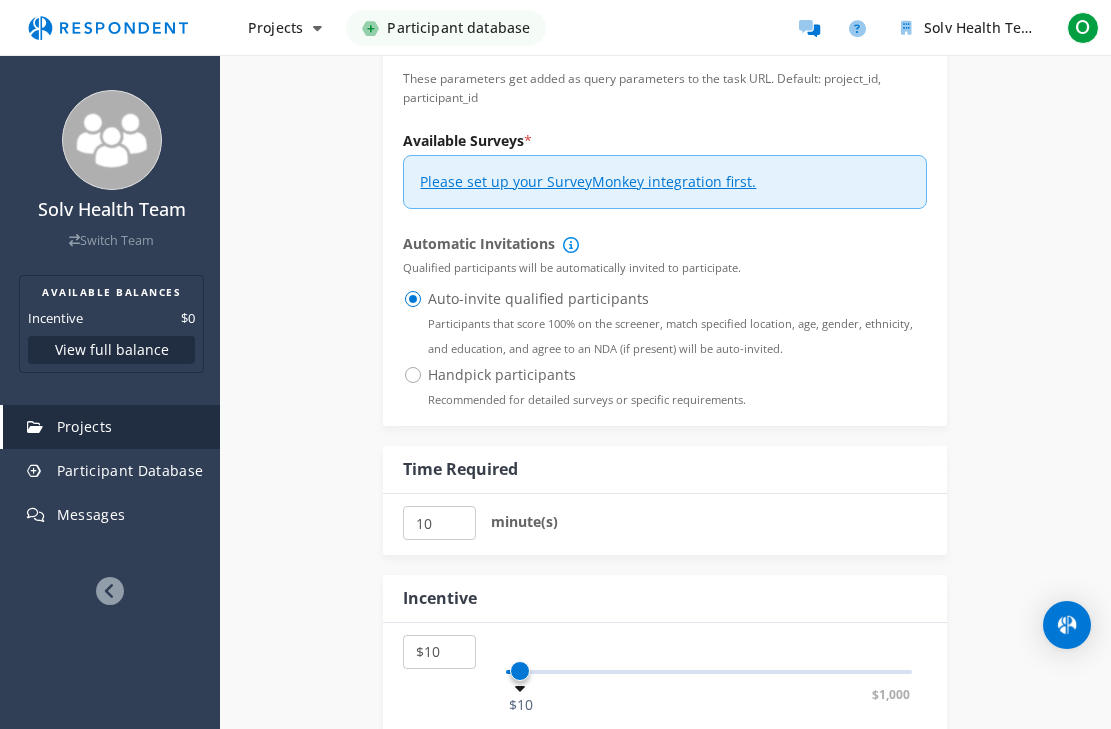 scroll, scrollTop: 1146, scrollLeft: 0, axis: vertical 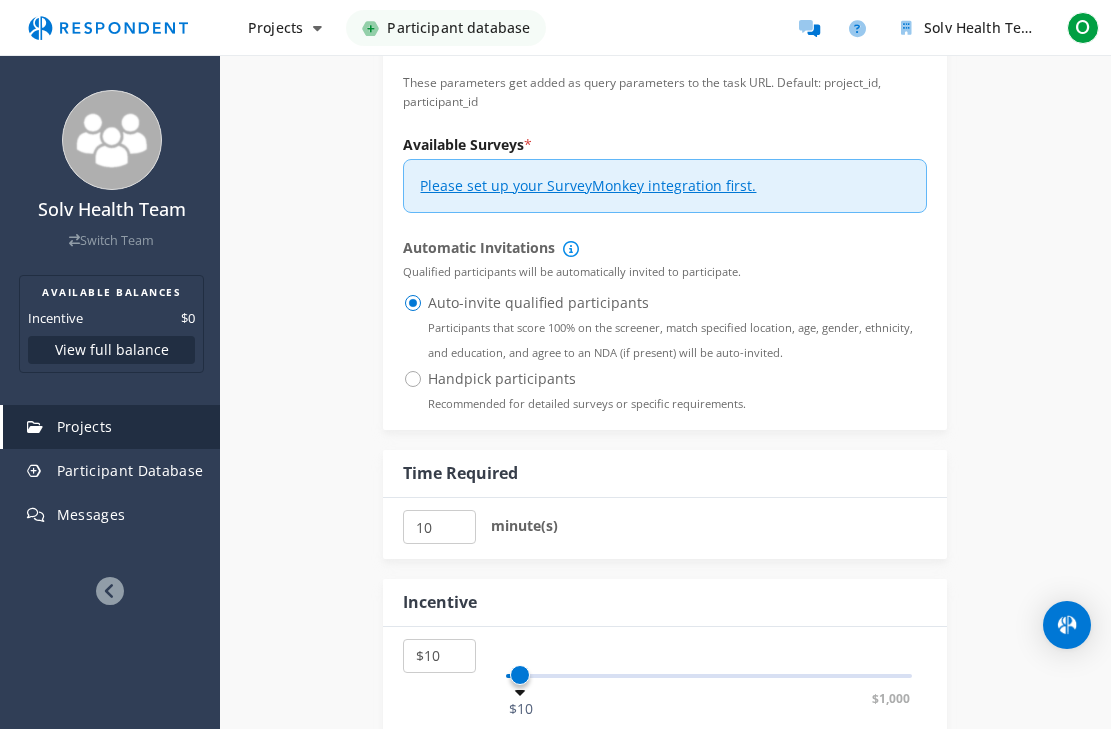 click on "Recommended for detailed surveys or specific requirements." at bounding box center (587, 403) 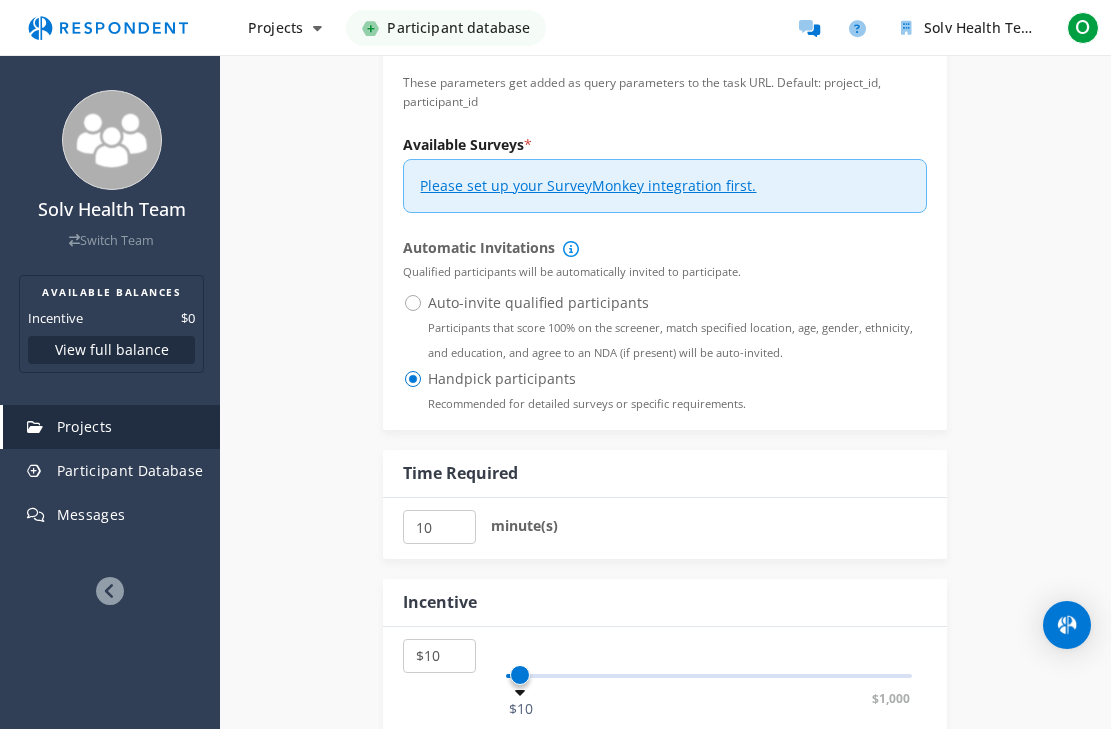 click on "Recommended for detailed surveys or specific requirements." at bounding box center (587, 403) 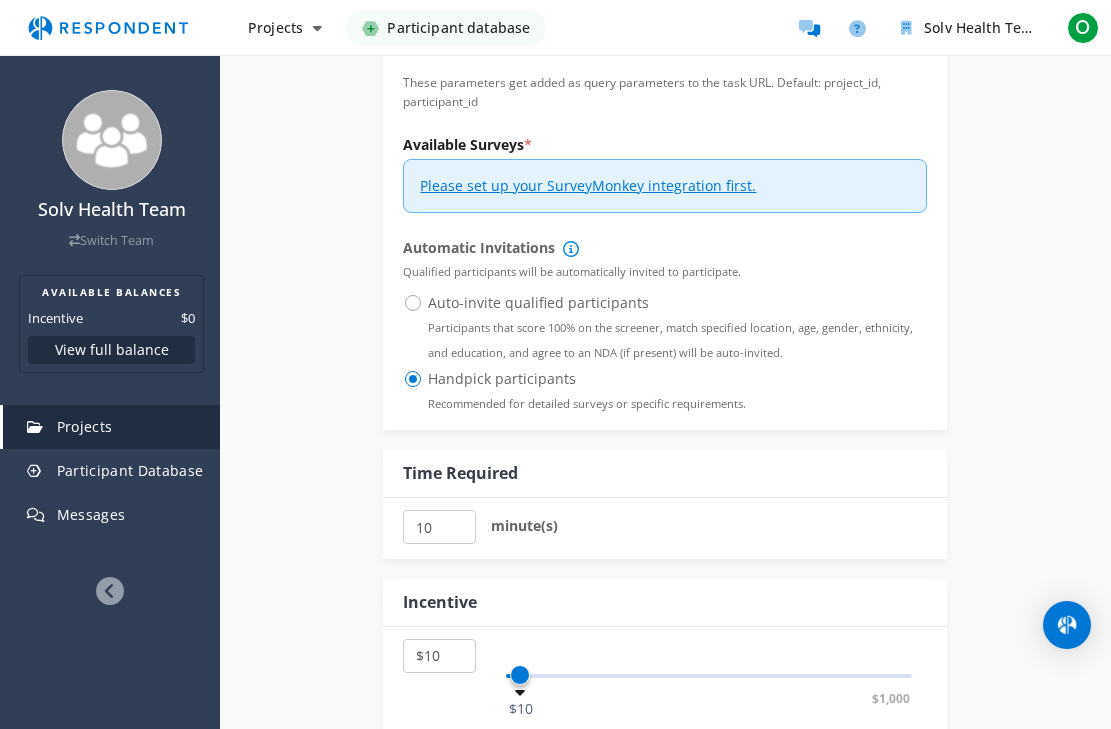 click on "Auto-invite qualified participants     Participants that score 100% on the screener, match specified location, age, gender, ethnicity, and education, and agree to an NDA (if present) will be auto-invited." at bounding box center (665, 303) 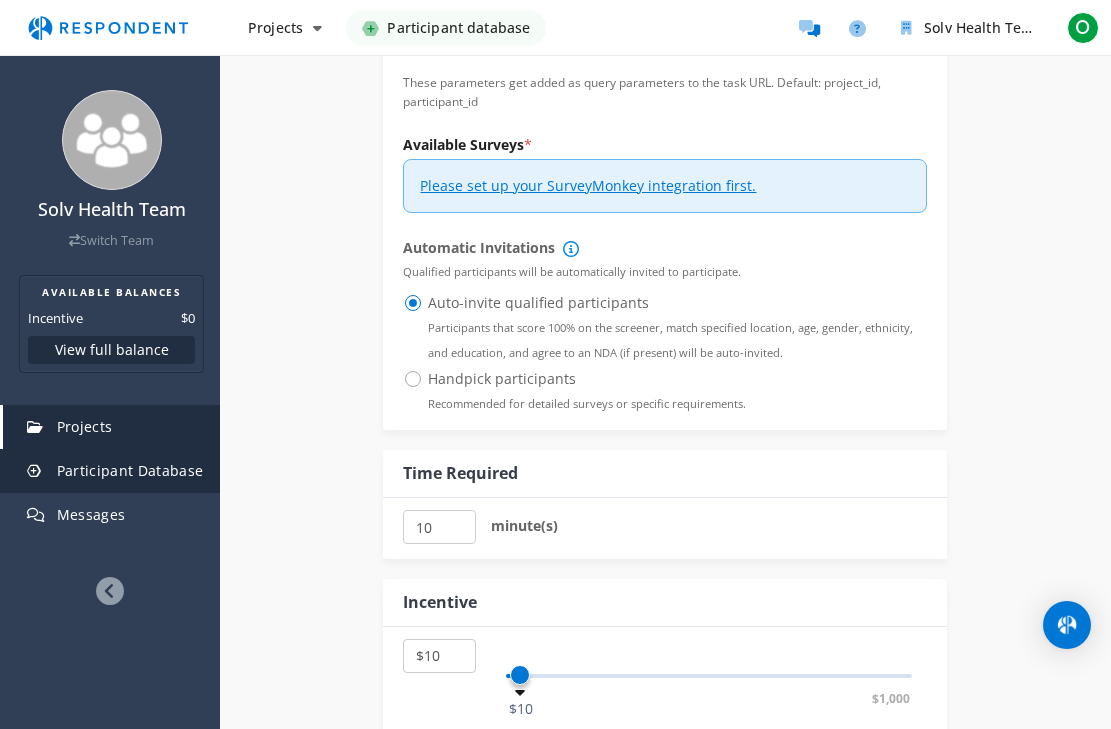 click on "Participant Database" at bounding box center (130, 470) 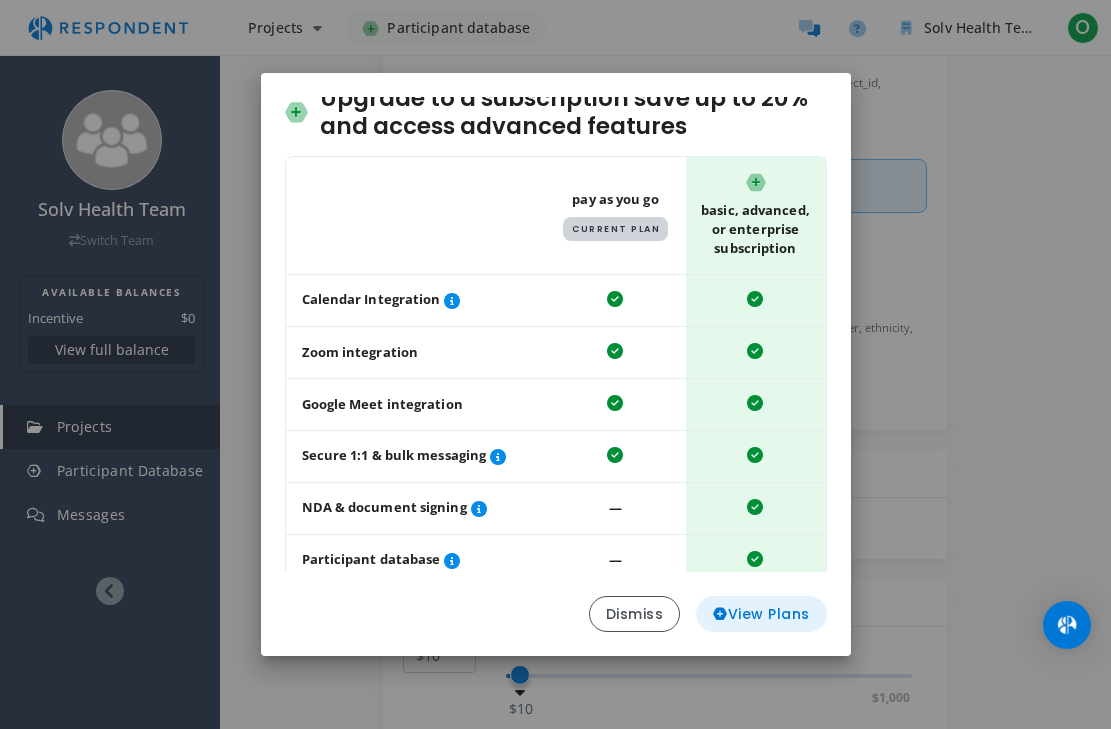 scroll, scrollTop: 0, scrollLeft: 0, axis: both 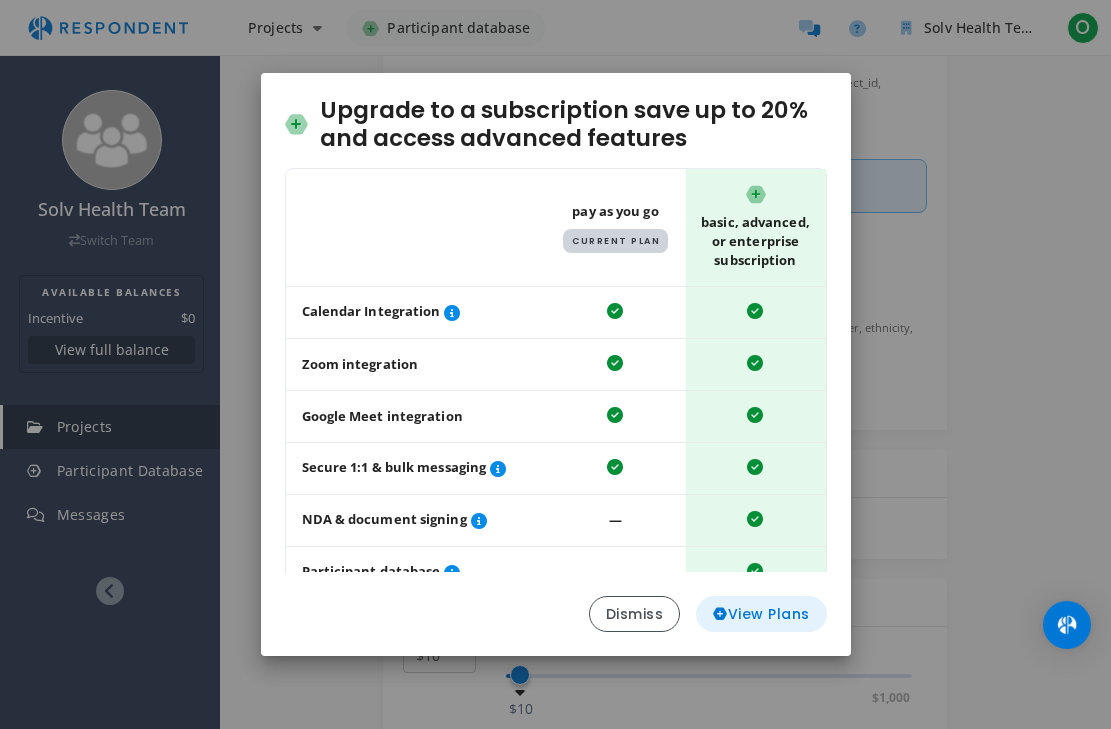 click on "View Plans" 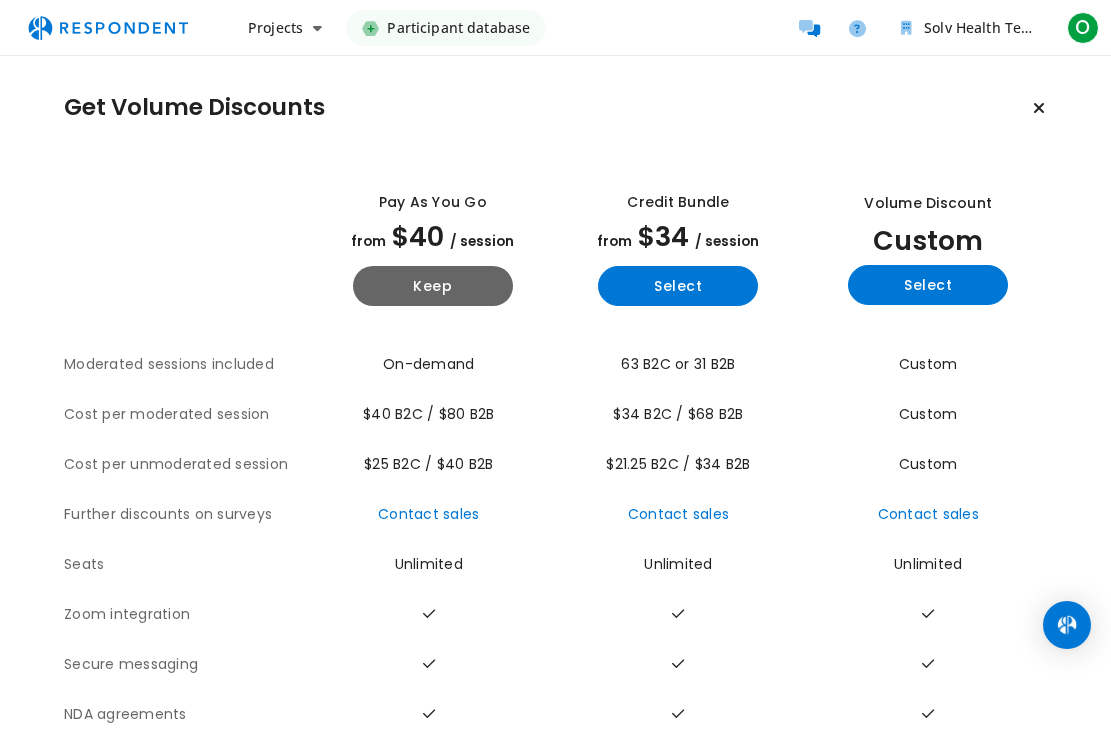scroll, scrollTop: 93, scrollLeft: 0, axis: vertical 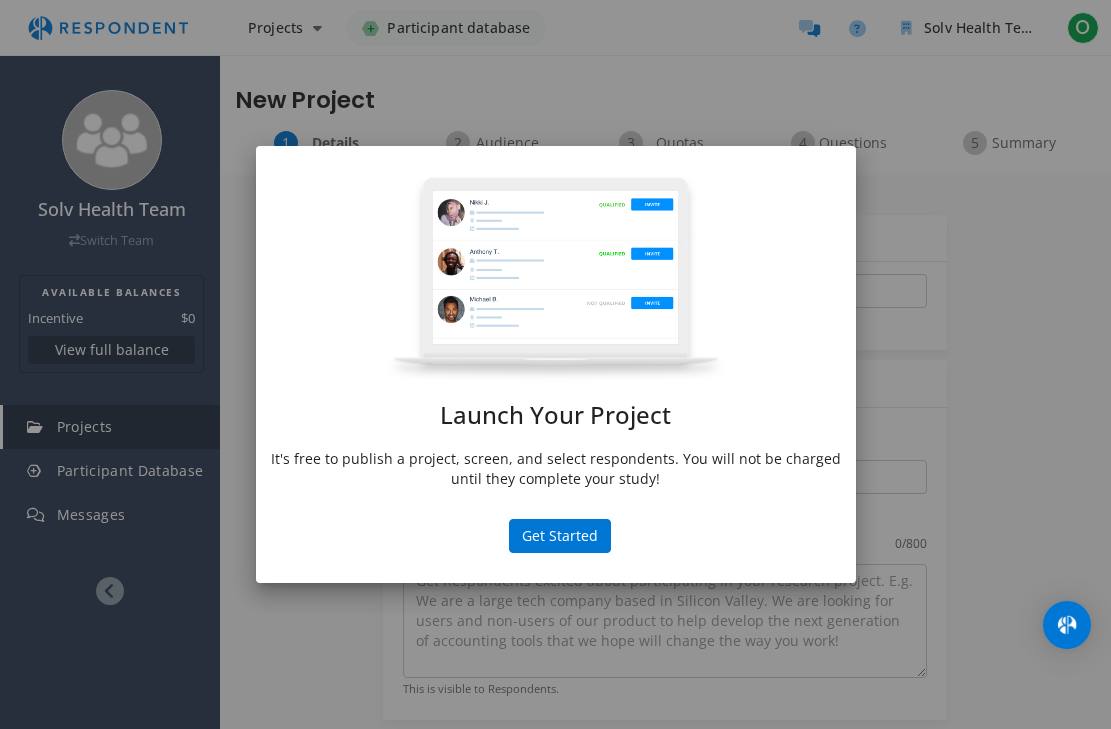 click on "Launch Your Project    It's free to publish a project, screen, and select respondents. You will not be charged until they complete your study!           Get Started" at bounding box center [555, 364] 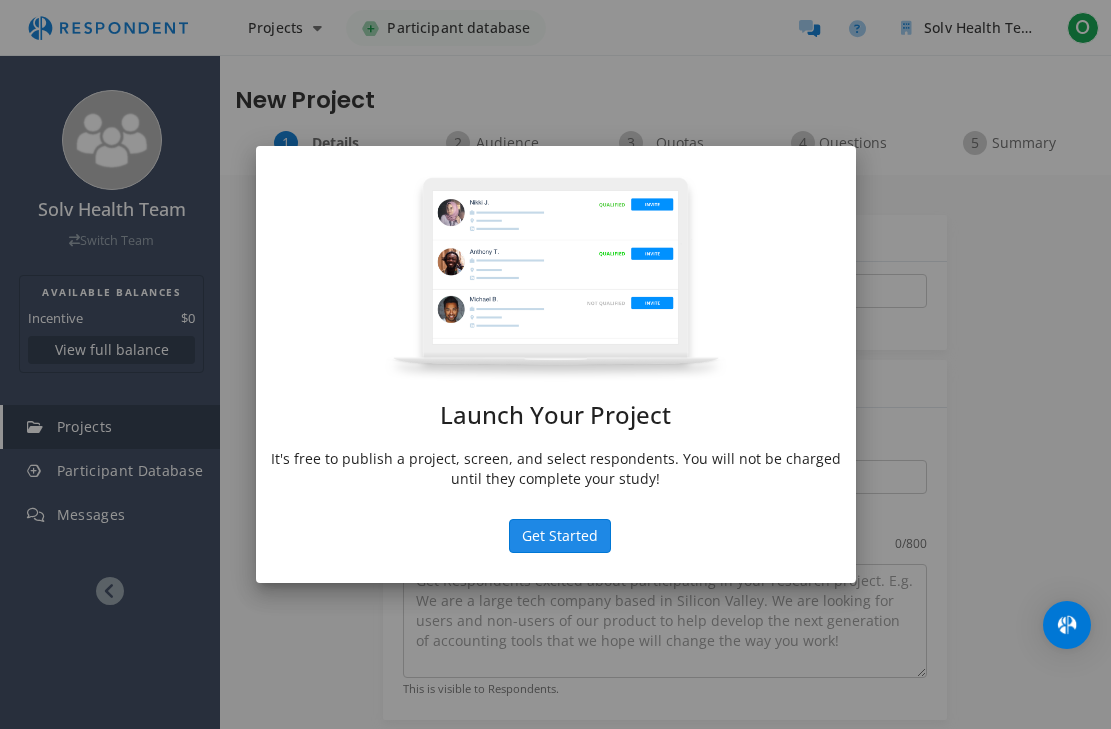 click on "Get Started" 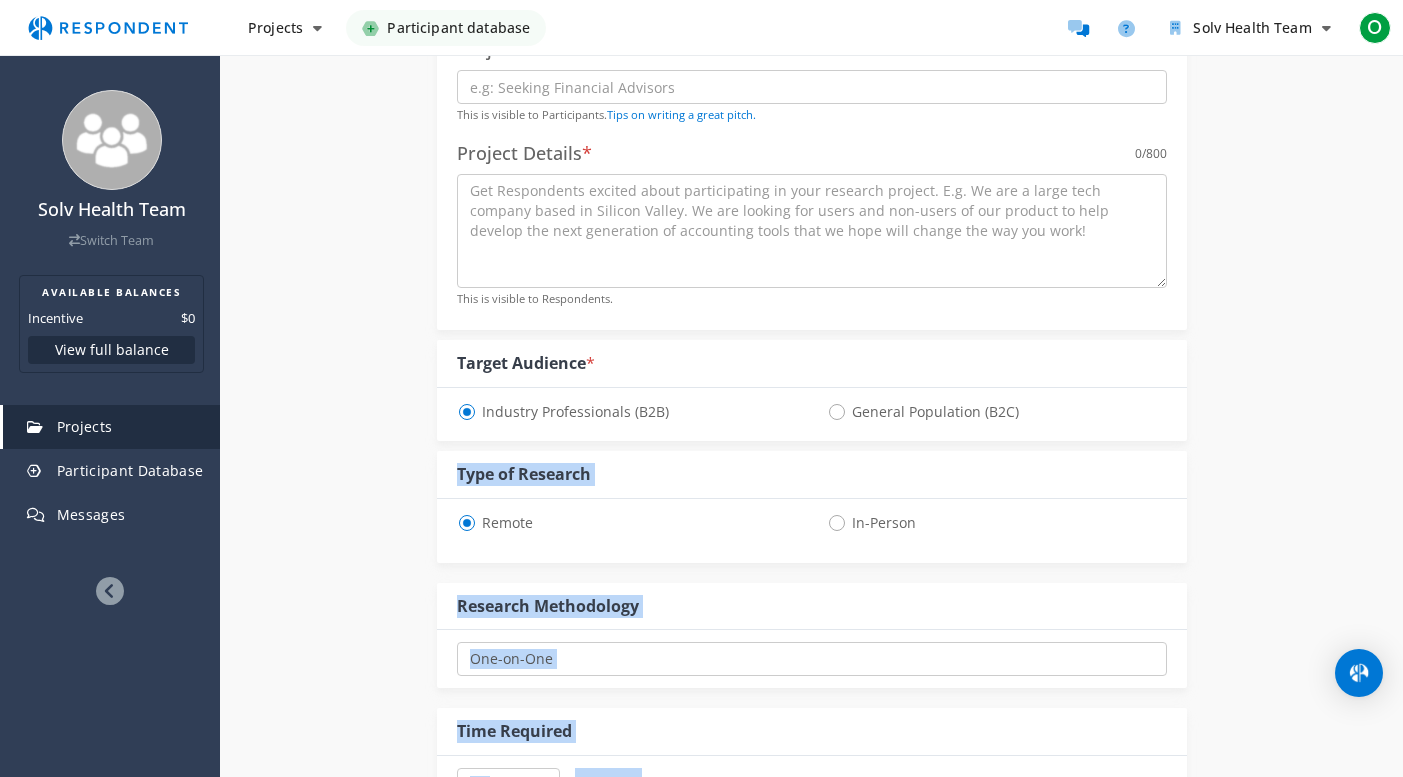 scroll, scrollTop: 1147, scrollLeft: 0, axis: vertical 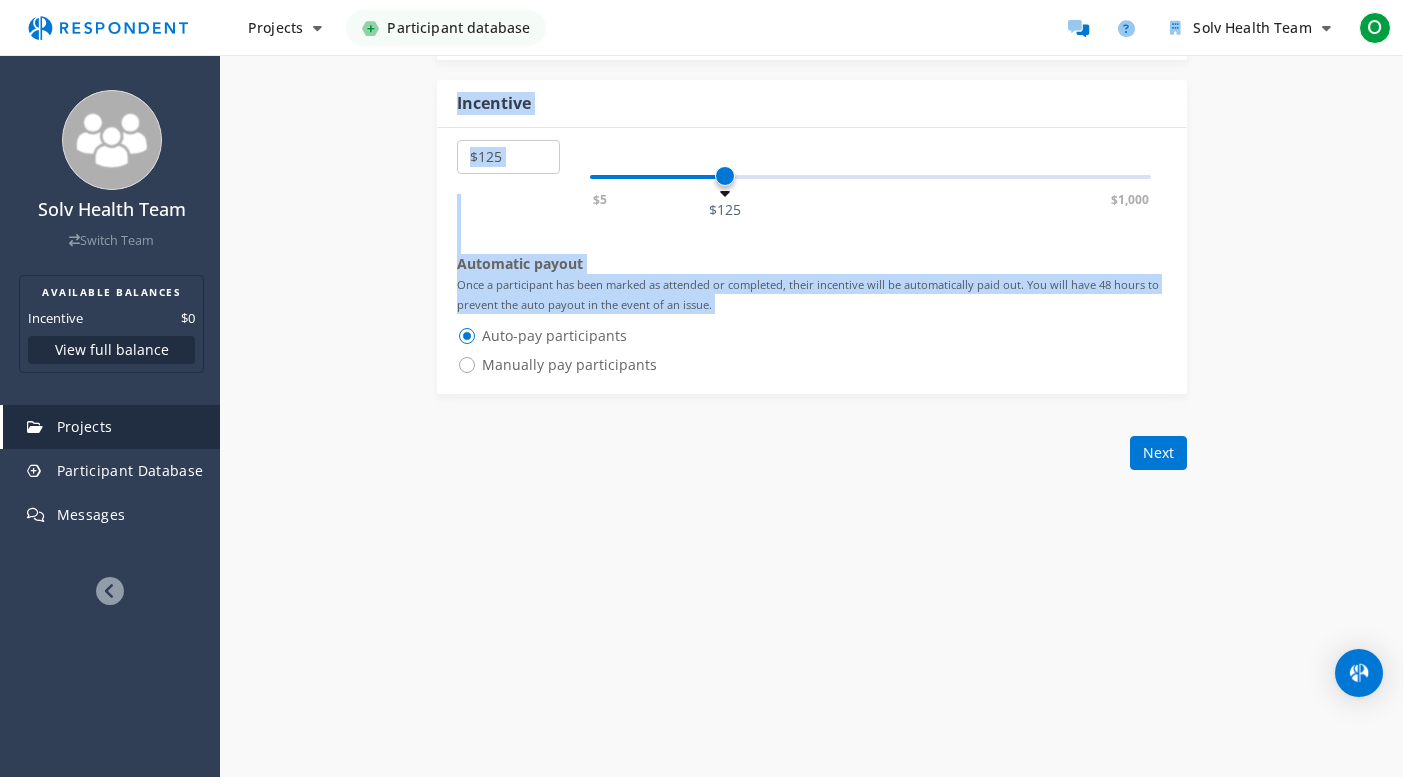 drag, startPoint x: 1275, startPoint y: 772, endPoint x: 1281, endPoint y: 837, distance: 65.27634 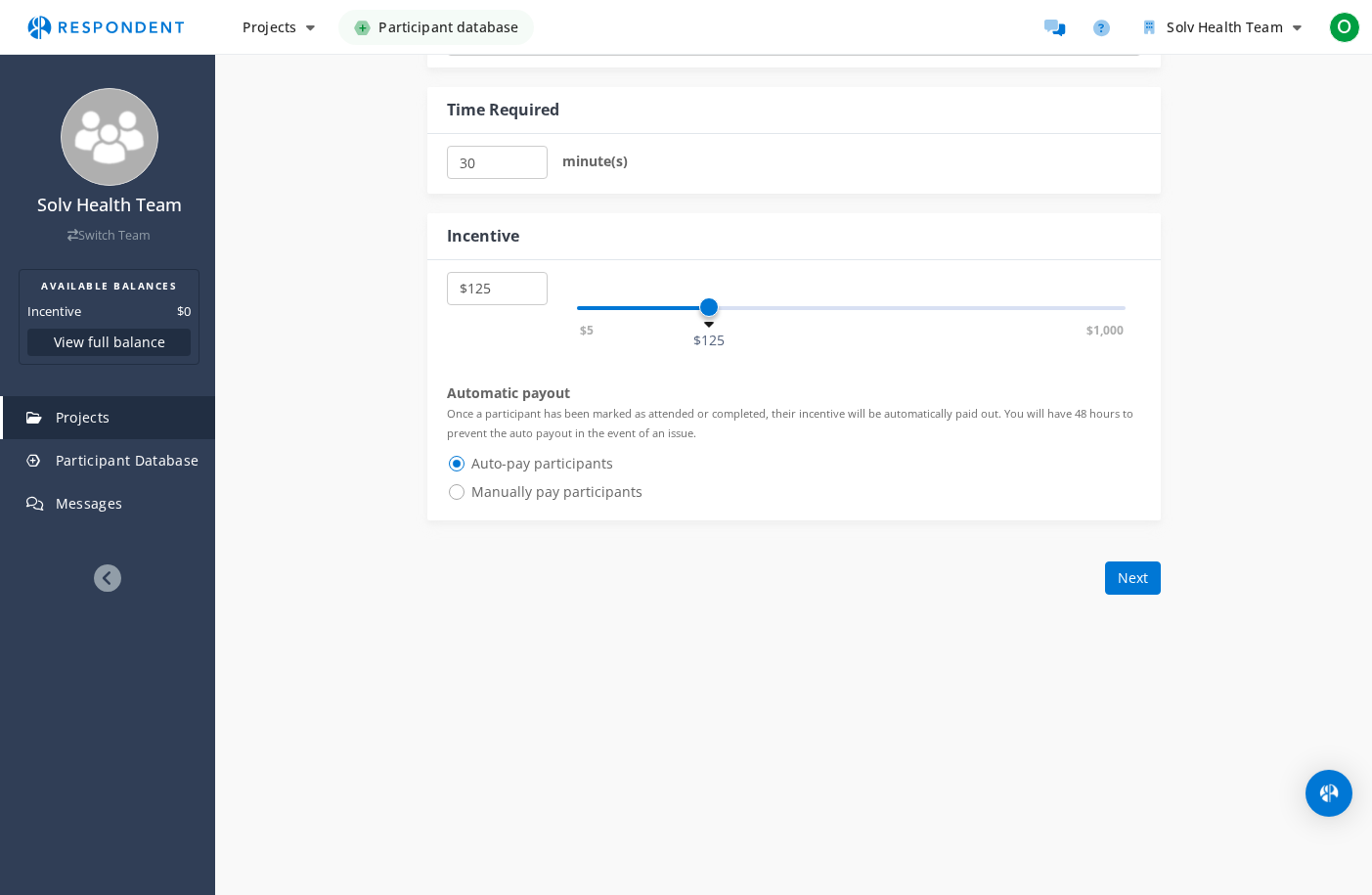click on "Internal Project Name  *                    This is visible only to your organization.              Respondent Pitch       Project Title  *          This is visible to Participants.  Tips on writing a great pitch.             Project Details  *      0   /800             This is visible to Respondents.                   Target Audience  *                 Industry Professionals (B2B)             General Population (B2C)                       Type of Research             Remote             In-Person                     Research Methodology           One-on-One Focus Group Unmoderated Study Survey Diary Study               Show participants' account email addresses      If participants start the project, we will share their account email addresses with you so that you can verify that they have completed the unmoderated study on the platform of your choice.  Learn more...                           Time Required           30       minute(s)                 Incentive              $5   $10" at bounding box center (794, -95) 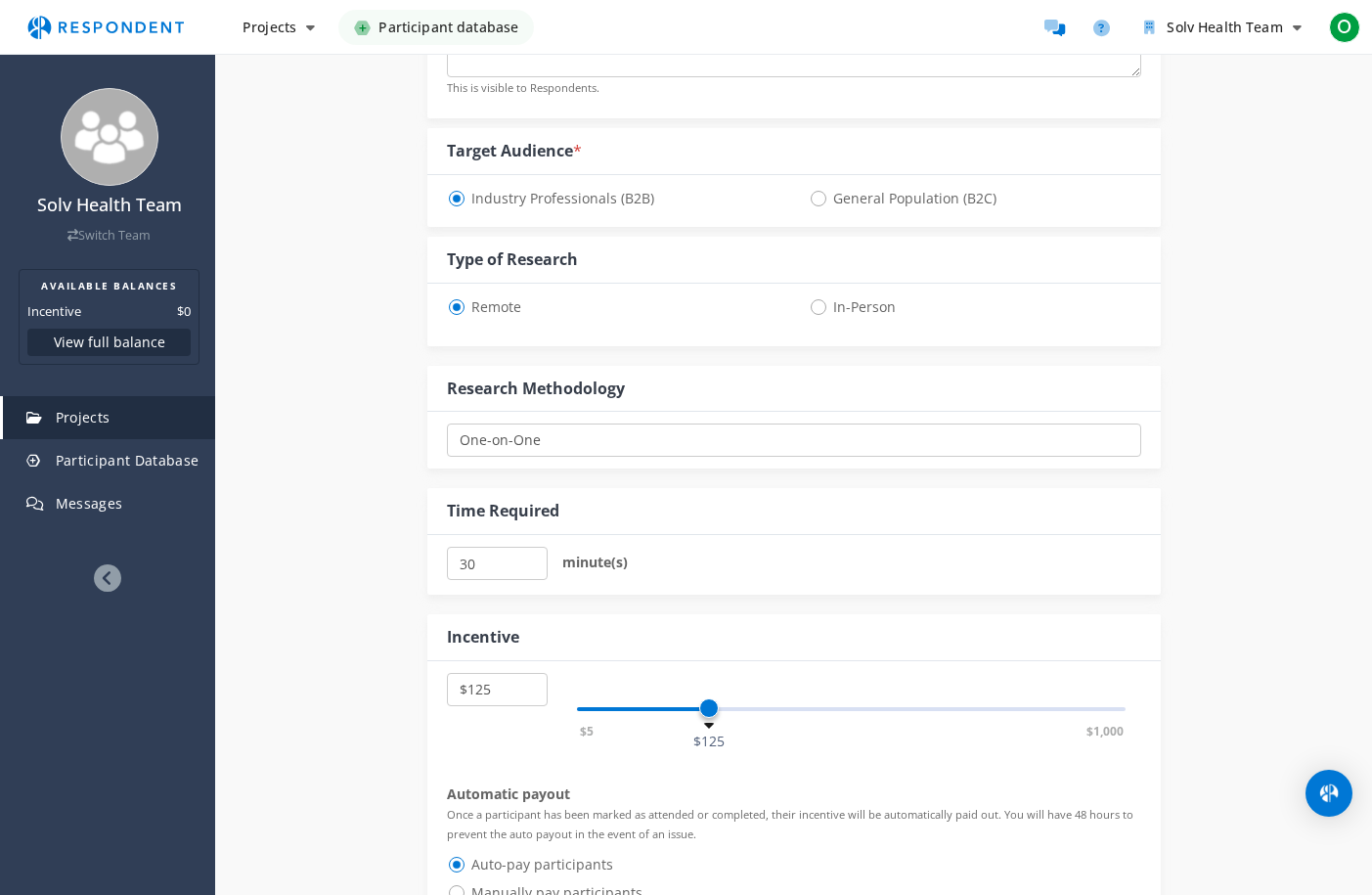 scroll, scrollTop: 587, scrollLeft: 0, axis: vertical 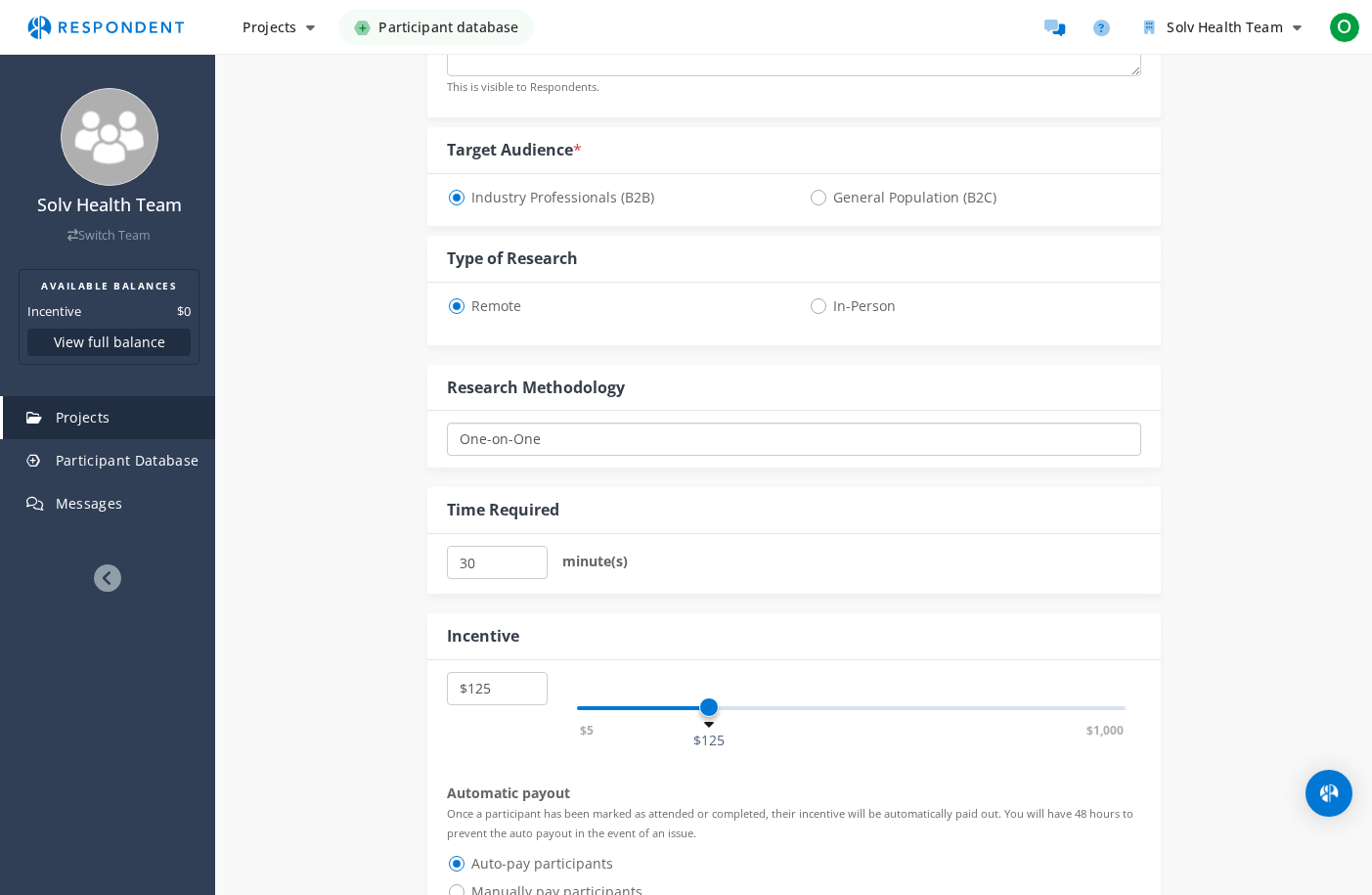 click on "One-on-One Focus Group Unmoderated Study Survey Diary Study" at bounding box center (794, 439) 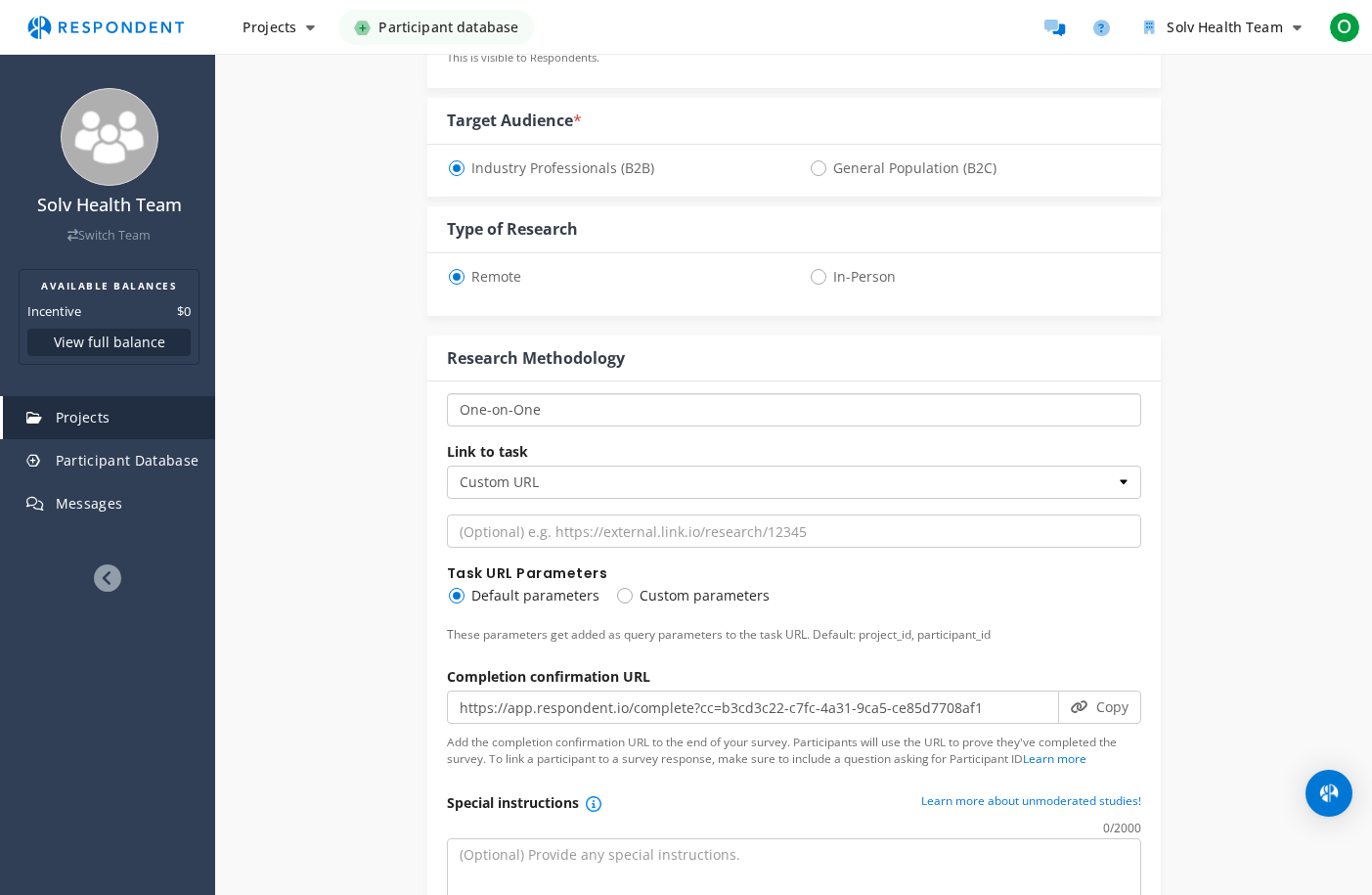scroll, scrollTop: 617, scrollLeft: 0, axis: vertical 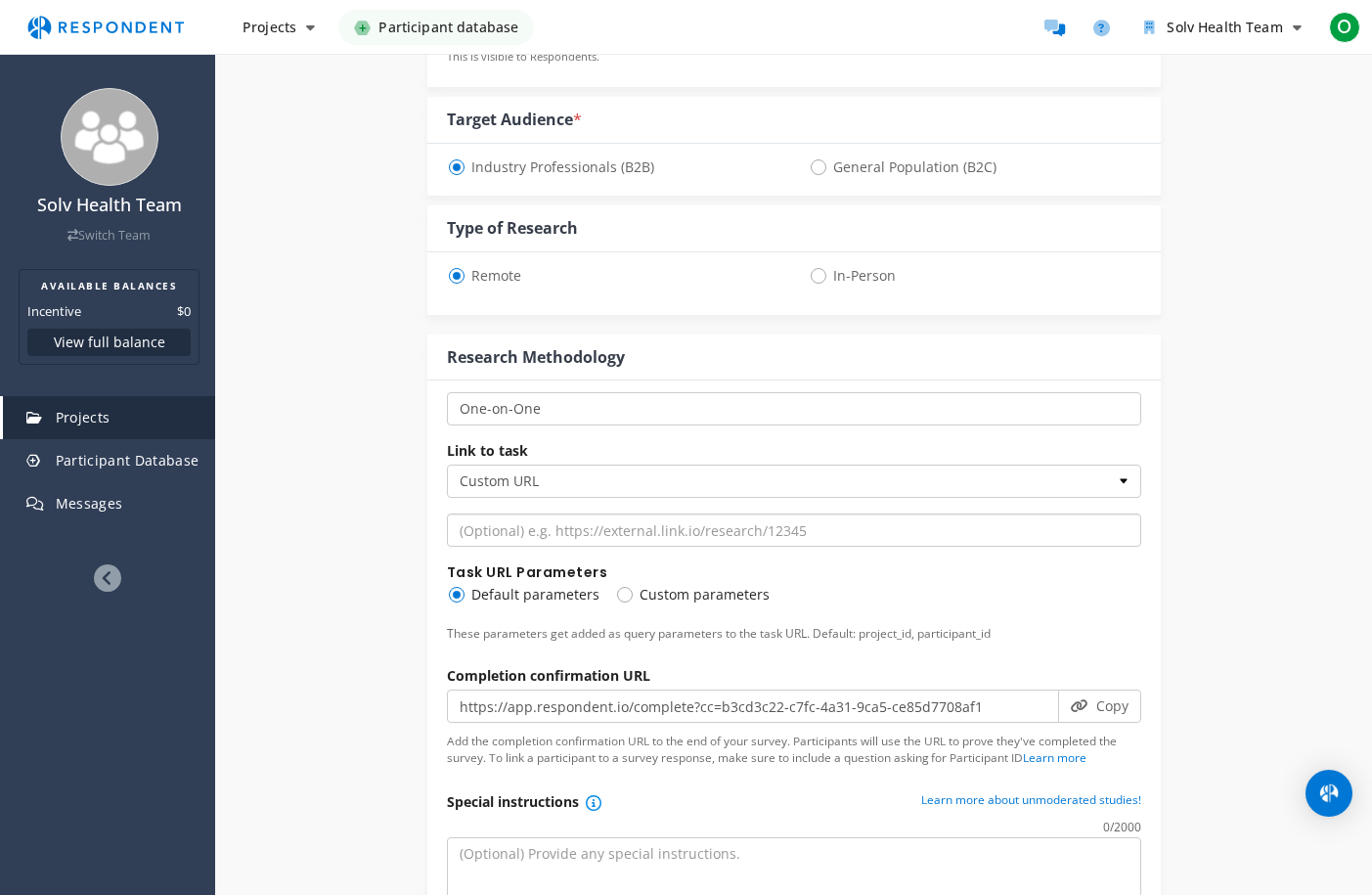 click at bounding box center [794, 530] 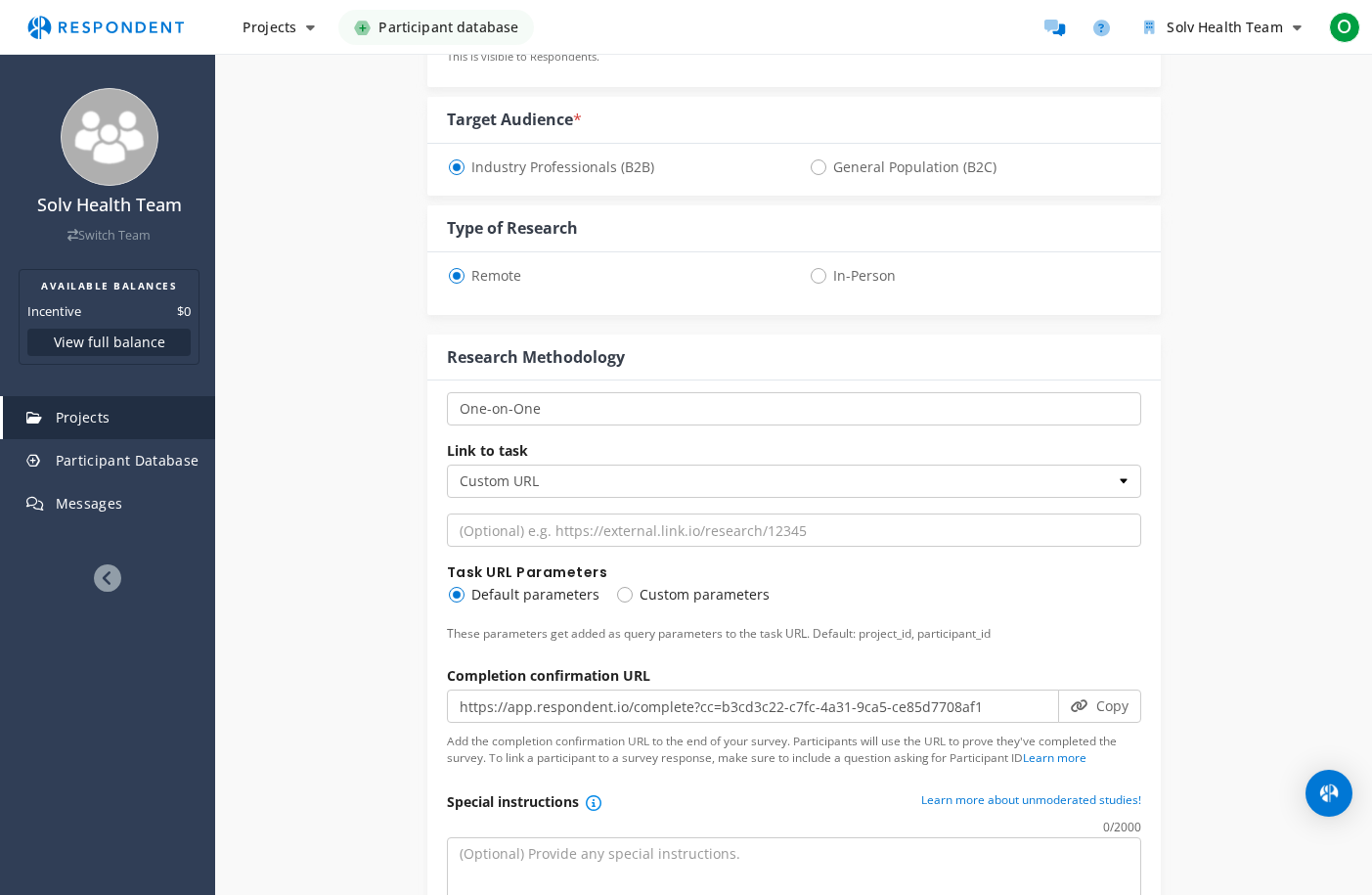 click on "Link to task   Custom URL SurveyMonkey                 Task URL Parameters       Default parameters         Custom parameters          These parameters get added to the task URL. Default: project_id, participant_id                Completion confirmation URL     https://app.respondent.io/complete?cc=b3cd3c22-c7fc-4a31-9ca5-ce85d7708af1        Copy         Add the completion confirmation URL to the end of your survey. Participants will use the URL to prove they've completed the survey. To link a participant to a survey response, make sure to include a question asking for Participant ID  Learn more             Special instructions                        Learn more about unmoderated studies!            0   /2000            Deadline         No deadline         Set a deadline" at bounding box center [794, 727] 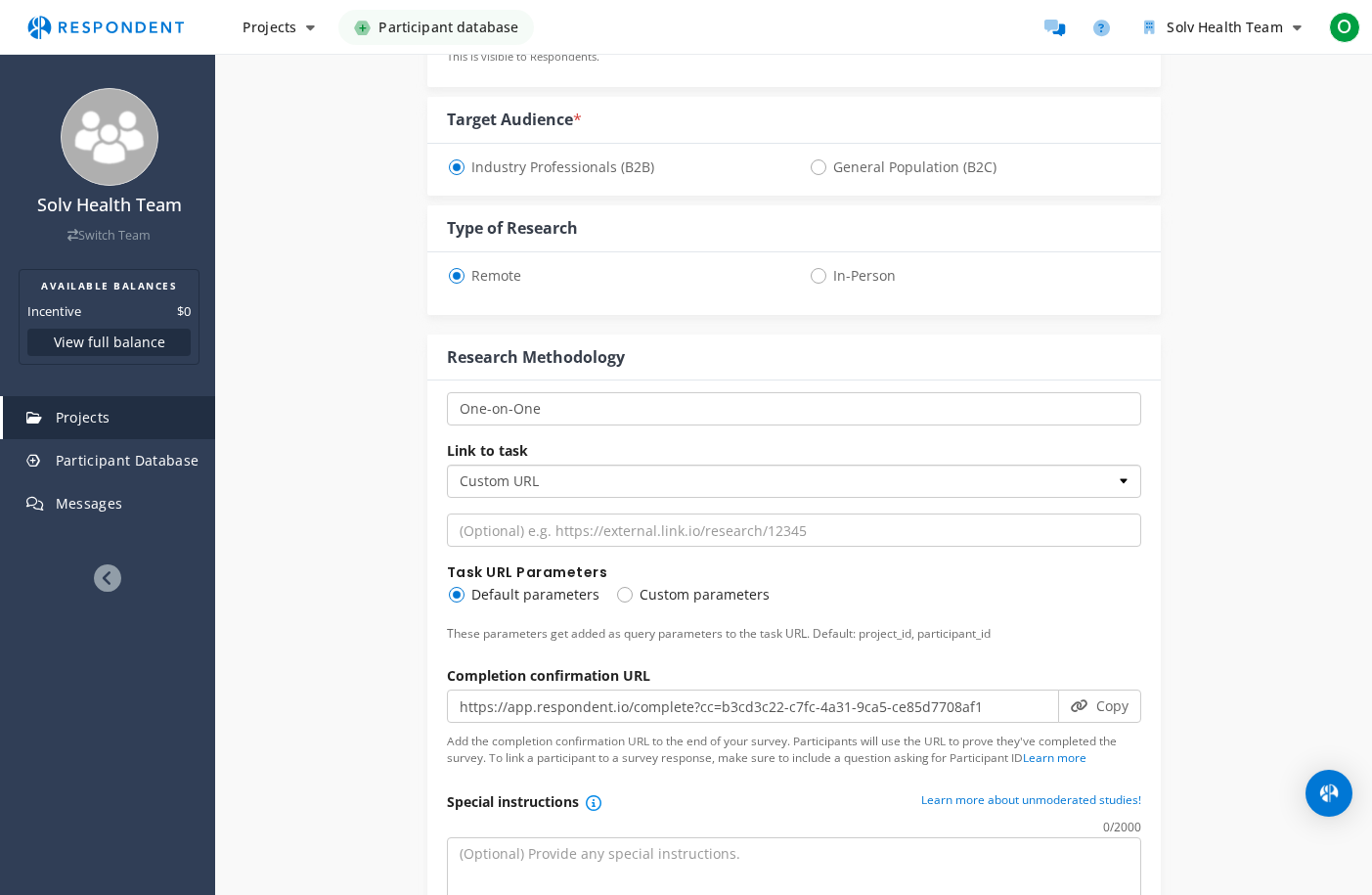 click on "Custom URL SurveyMonkey" at bounding box center [794, 481] 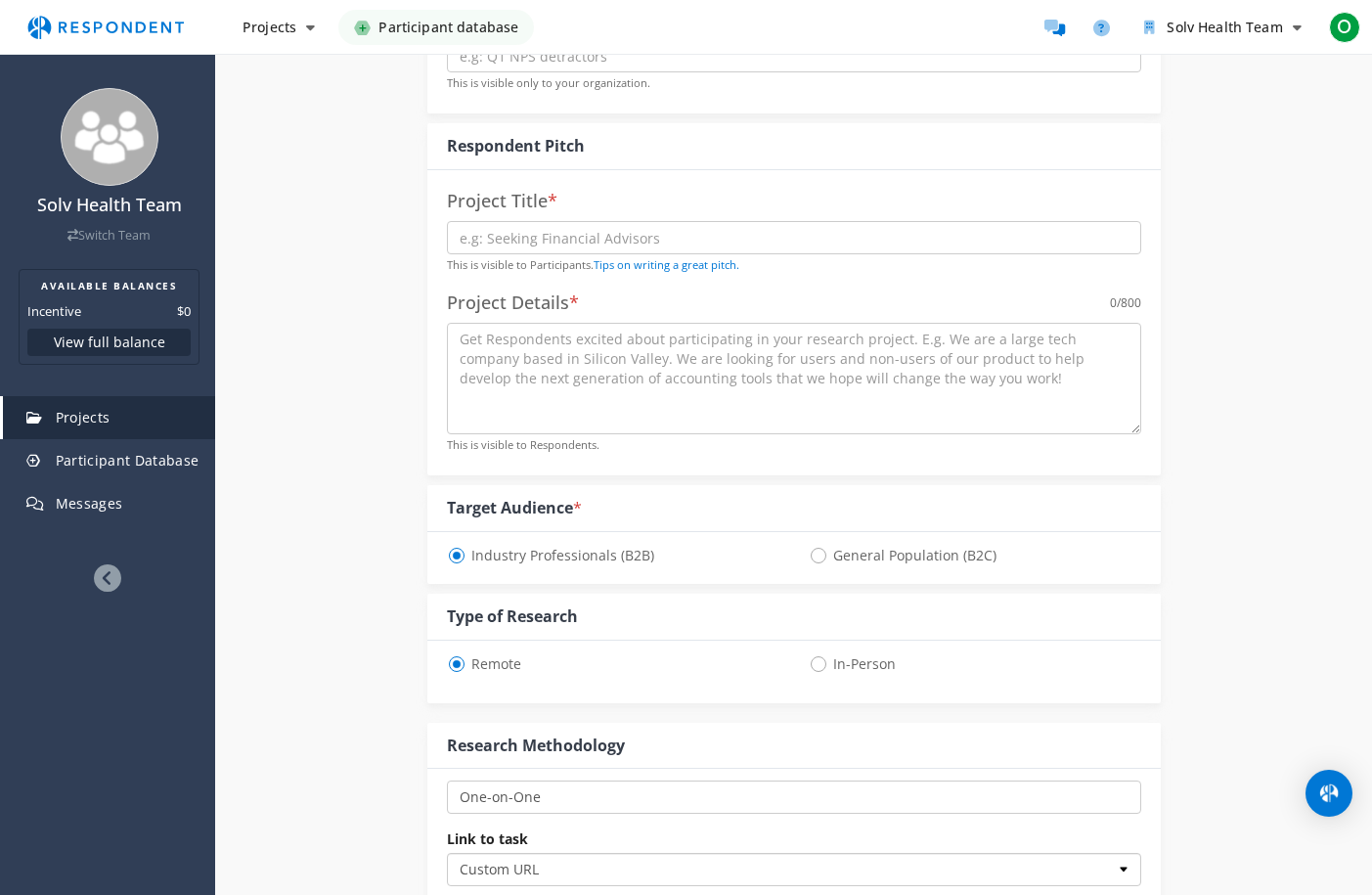 scroll, scrollTop: 246, scrollLeft: 0, axis: vertical 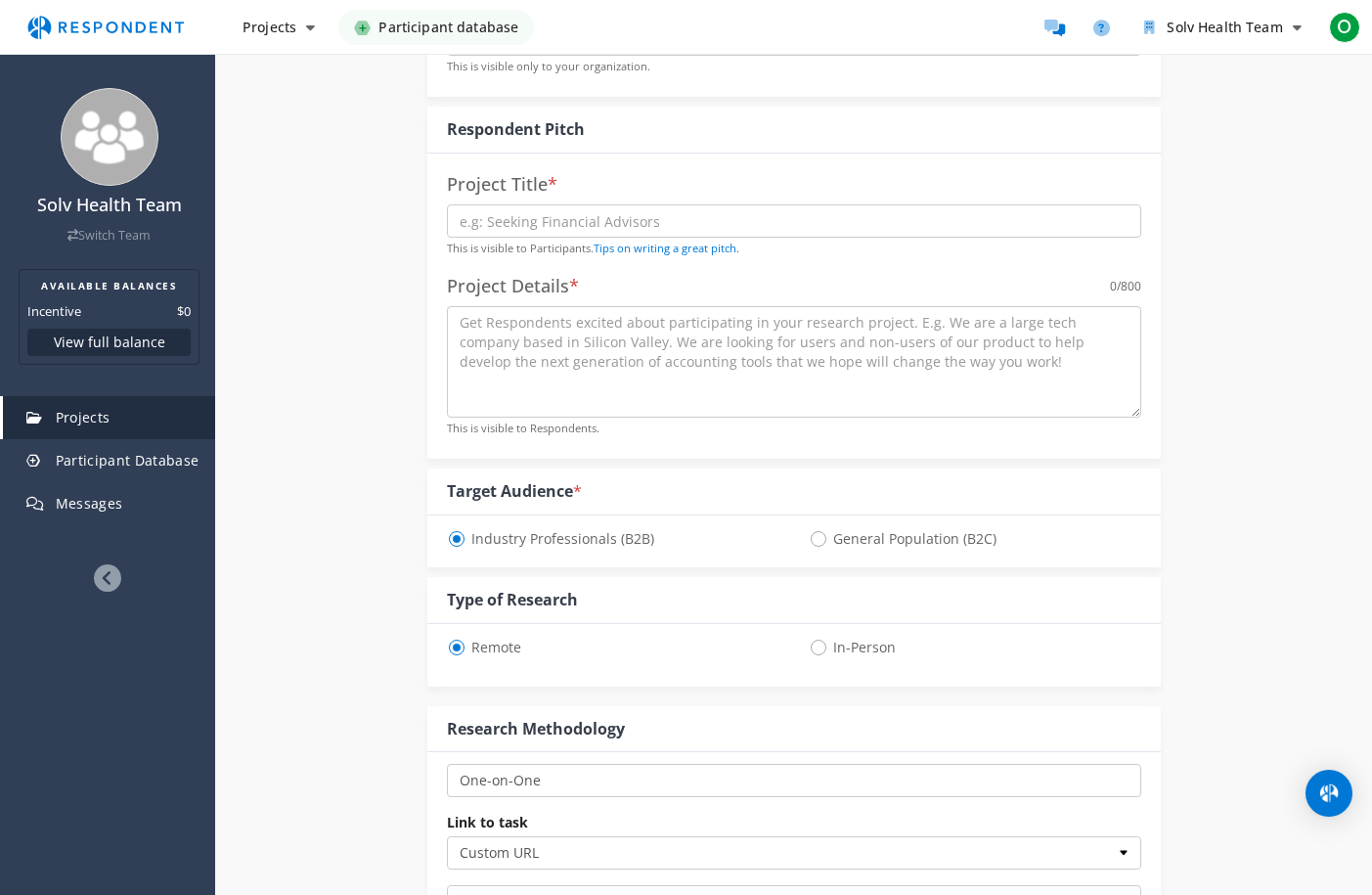 click on "General Population (B2C)" at bounding box center (903, 539) 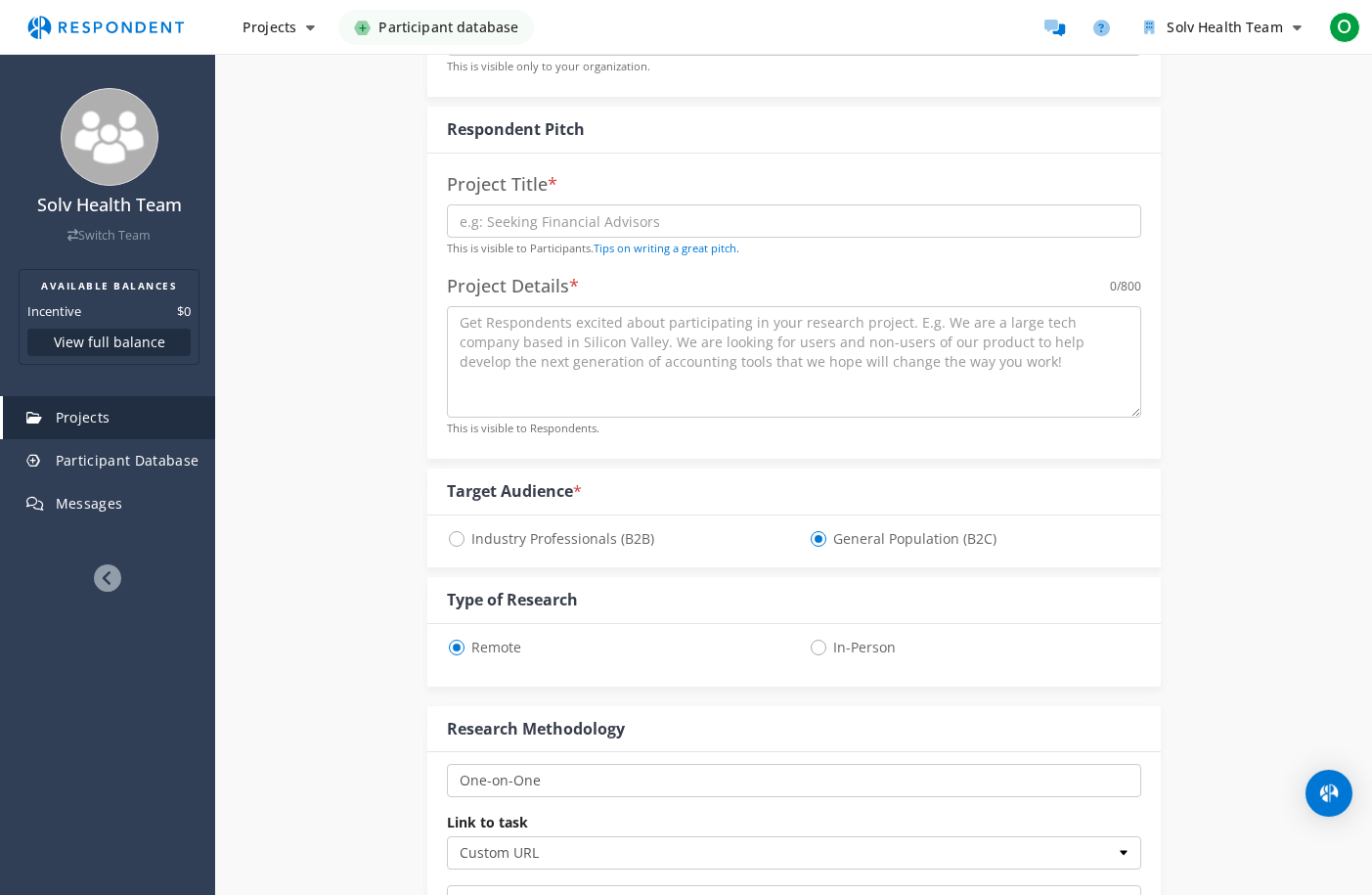 select on "number:125" 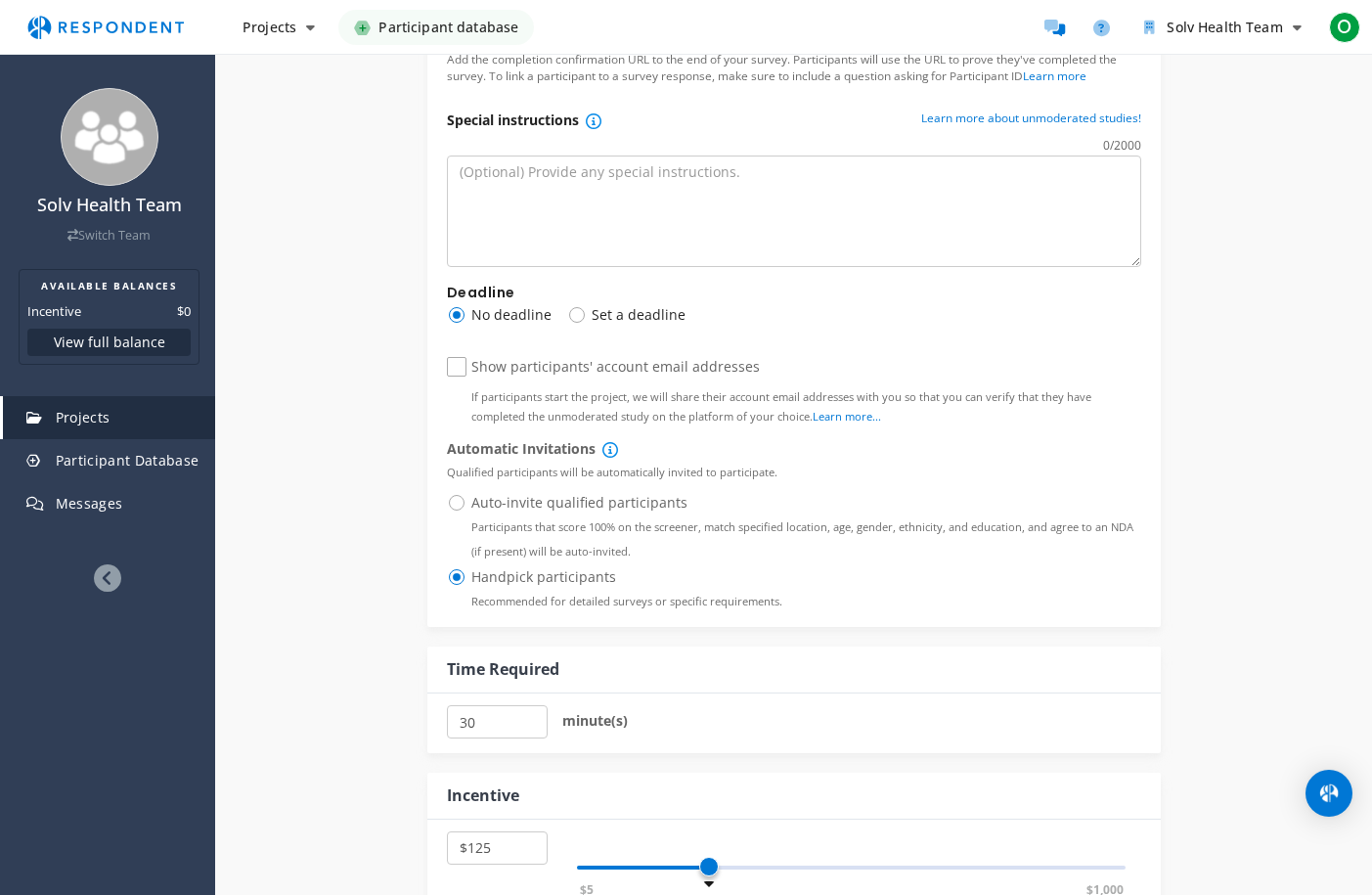 scroll, scrollTop: 1525, scrollLeft: 0, axis: vertical 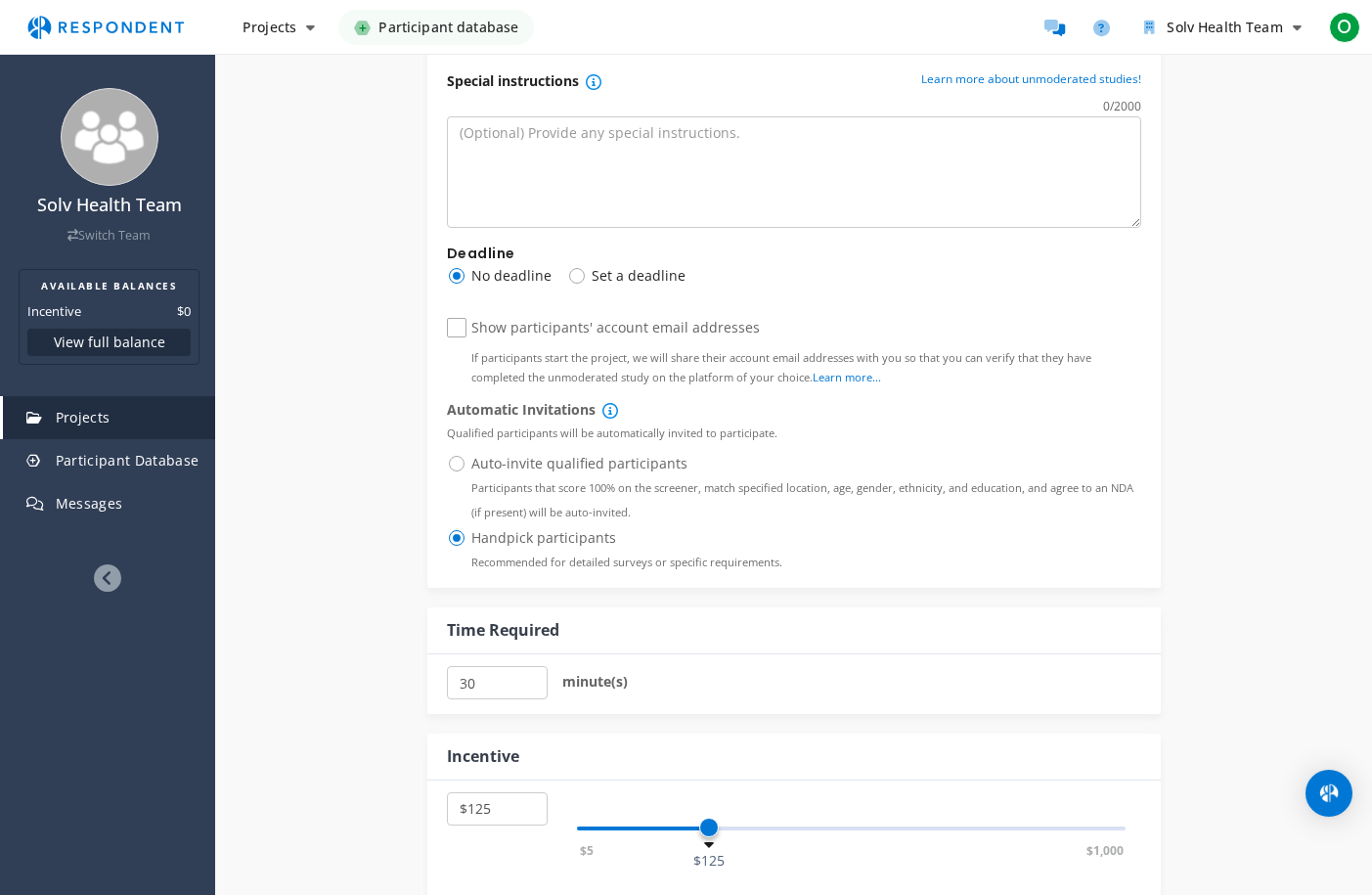 click on "Auto-invite qualified participants     Participants that score 100% on the screener, match specified location, age, gender, ethnicity, and education, and agree to an NDA (if present) will be auto-invited." at bounding box center (794, 464) 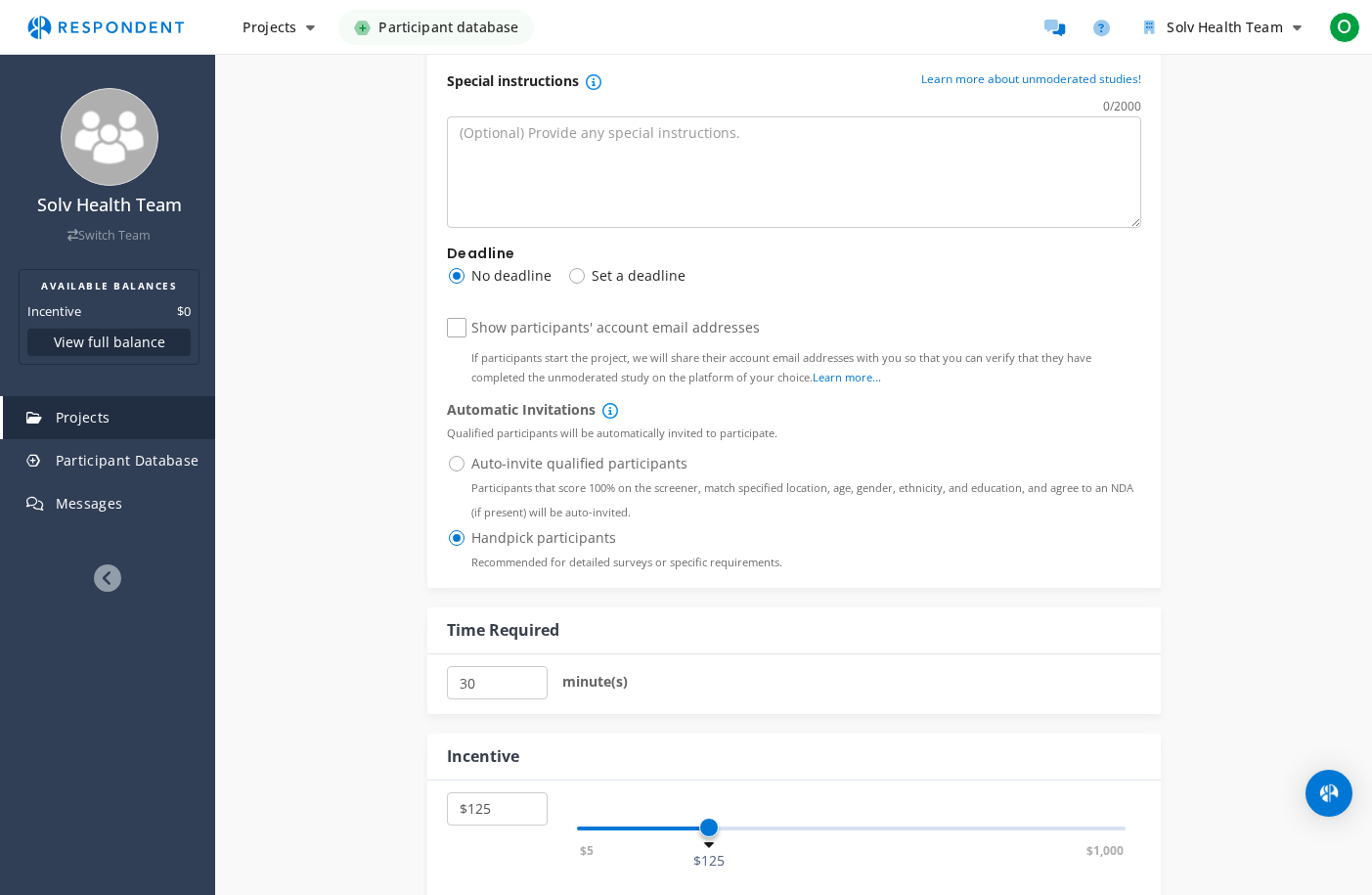 radio on "true" 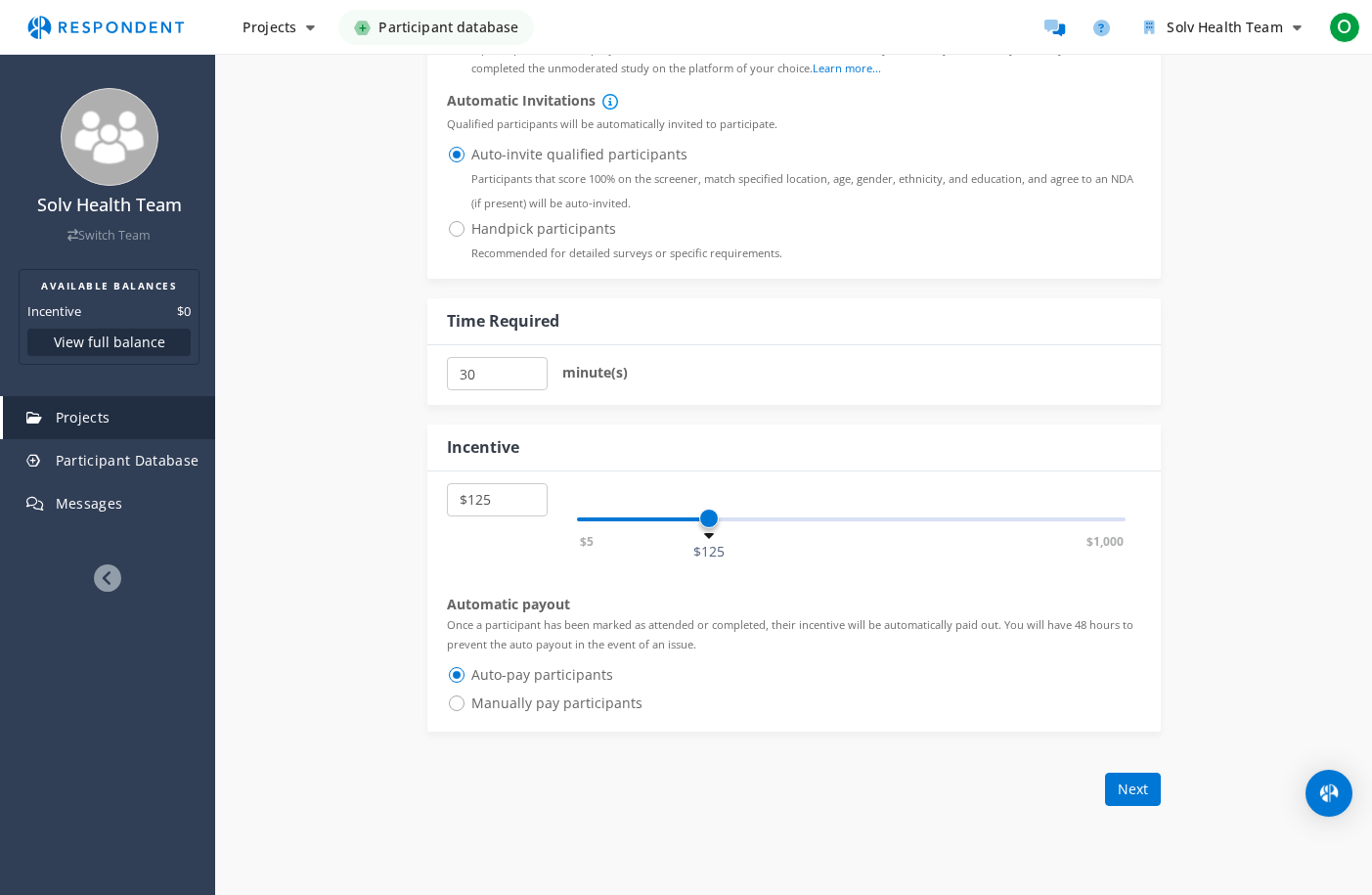 scroll, scrollTop: 1918, scrollLeft: 0, axis: vertical 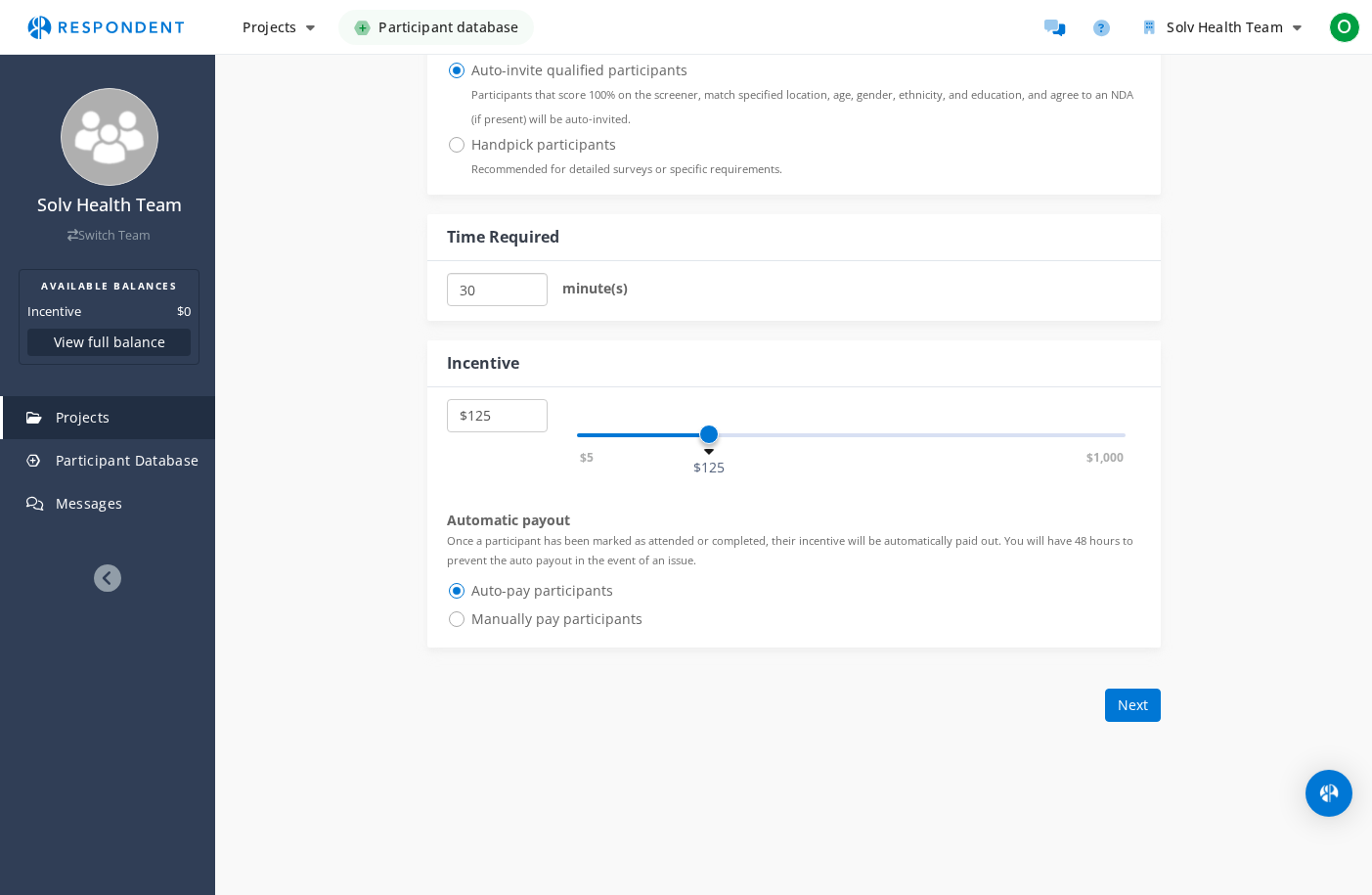 click on "30" at bounding box center [497, 290] 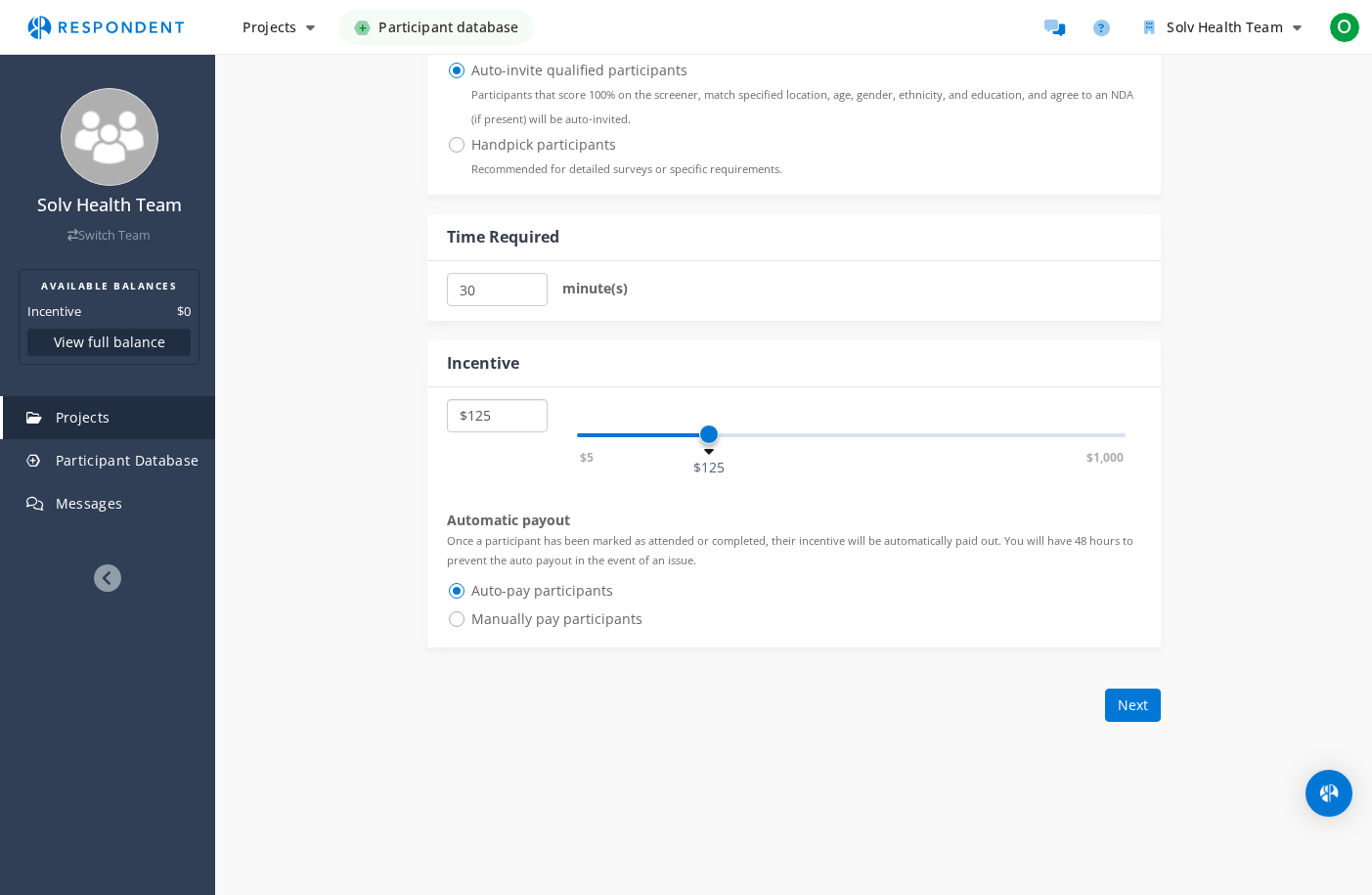 click on "$5   $10   $15   $20   $25   $30   $35   $40   $45   $50   $55   $60   $65   $70   $75   $80   $85   $90   $95   $100   $105   $110   $115   $120   $125   $130   $135   $140   $145   $150   $155   $160   $165   $170   $175   $180   $185   $190   $195   $200   $205   $210   $215   $220   $225   $230   $235   $240   $245   $250   $255   $260   $265   $270   $275   $280   $285   $290   $295   $300   $305   $310   $315   $320   $325   $330   $335   $340   $345   $350   $355   $360   $365   $370   $375   $380   $385   $390   $395   $400   $405   $410   $415   $420   $425   $430   $435   $440   $445   $450   $455   $460   $465   $470   $475   $480   $485   $490   $495   $500   $600   $700   $800   $900   $1,000" at bounding box center [497, 416] 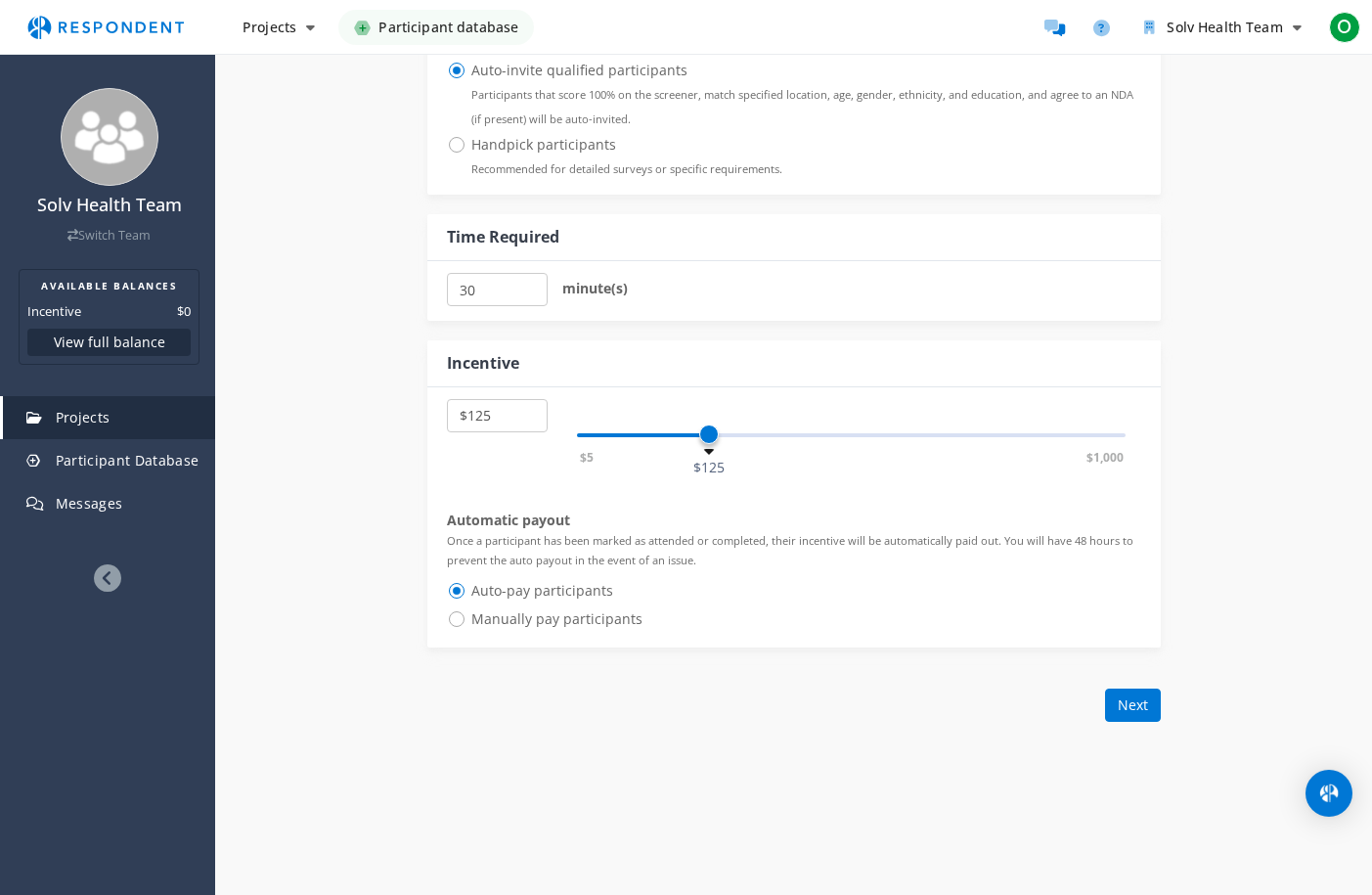 click on "30       minute(s)" at bounding box center [794, 291] 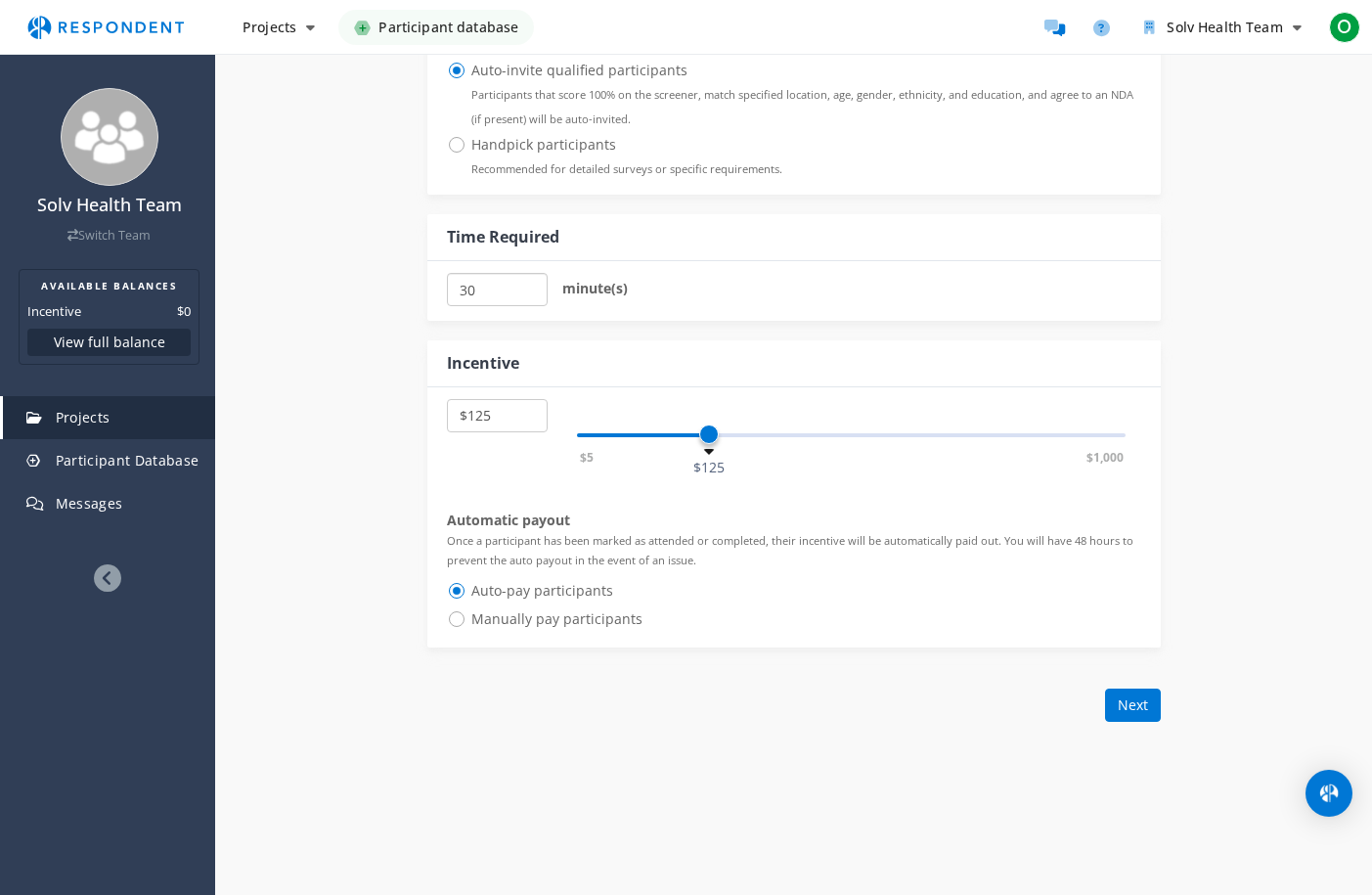 click on "30" at bounding box center [497, 290] 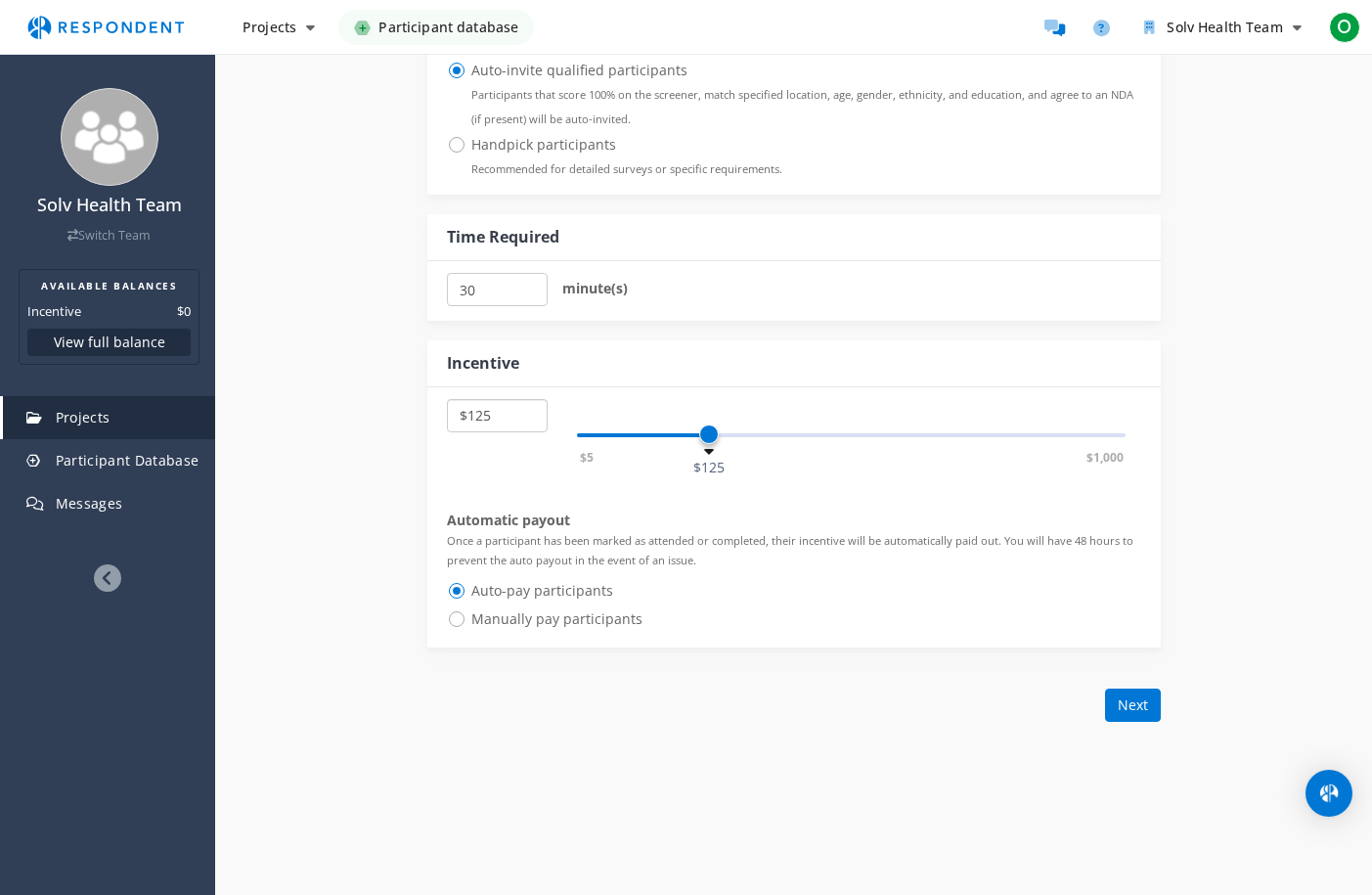 click on "$5   $10   $15   $20   $25   $30   $35   $40   $45   $50   $55   $60   $65   $70   $75   $80   $85   $90   $95   $100   $105   $110   $115   $120   $125   $130   $135   $140   $145   $150   $155   $160   $165   $170   $175   $180   $185   $190   $195   $200   $205   $210   $215   $220   $225   $230   $235   $240   $245   $250   $255   $260   $265   $270   $275   $280   $285   $290   $295   $300   $305   $310   $315   $320   $325   $330   $335   $340   $345   $350   $355   $360   $365   $370   $375   $380   $385   $390   $395   $400   $405   $410   $415   $420   $425   $430   $435   $440   $445   $450   $455   $460   $465   $470   $475   $480   $485   $490   $495   $500   $600   $700   $800   $900   $1,000" at bounding box center (497, 416) 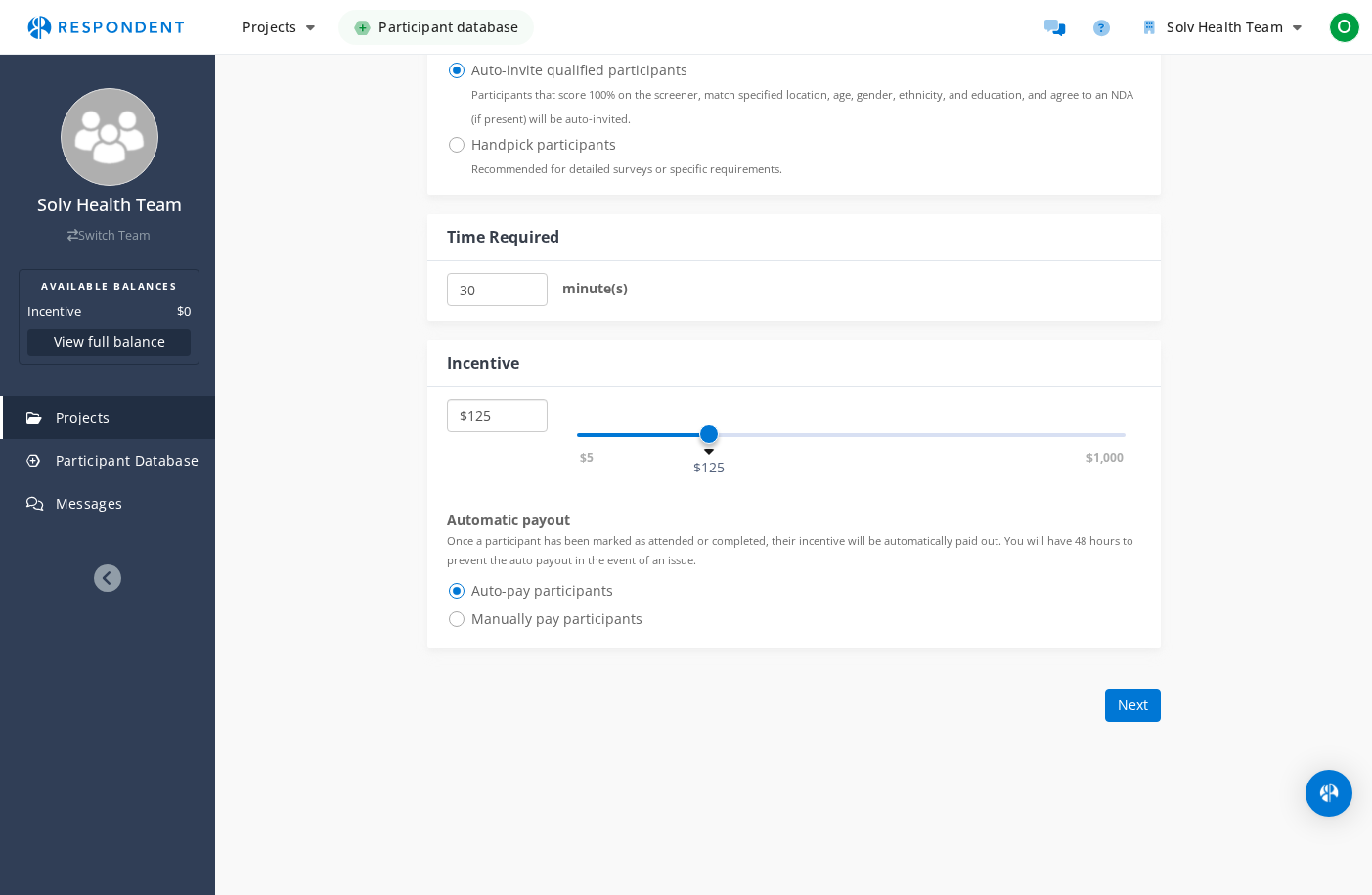 select on "number:10" 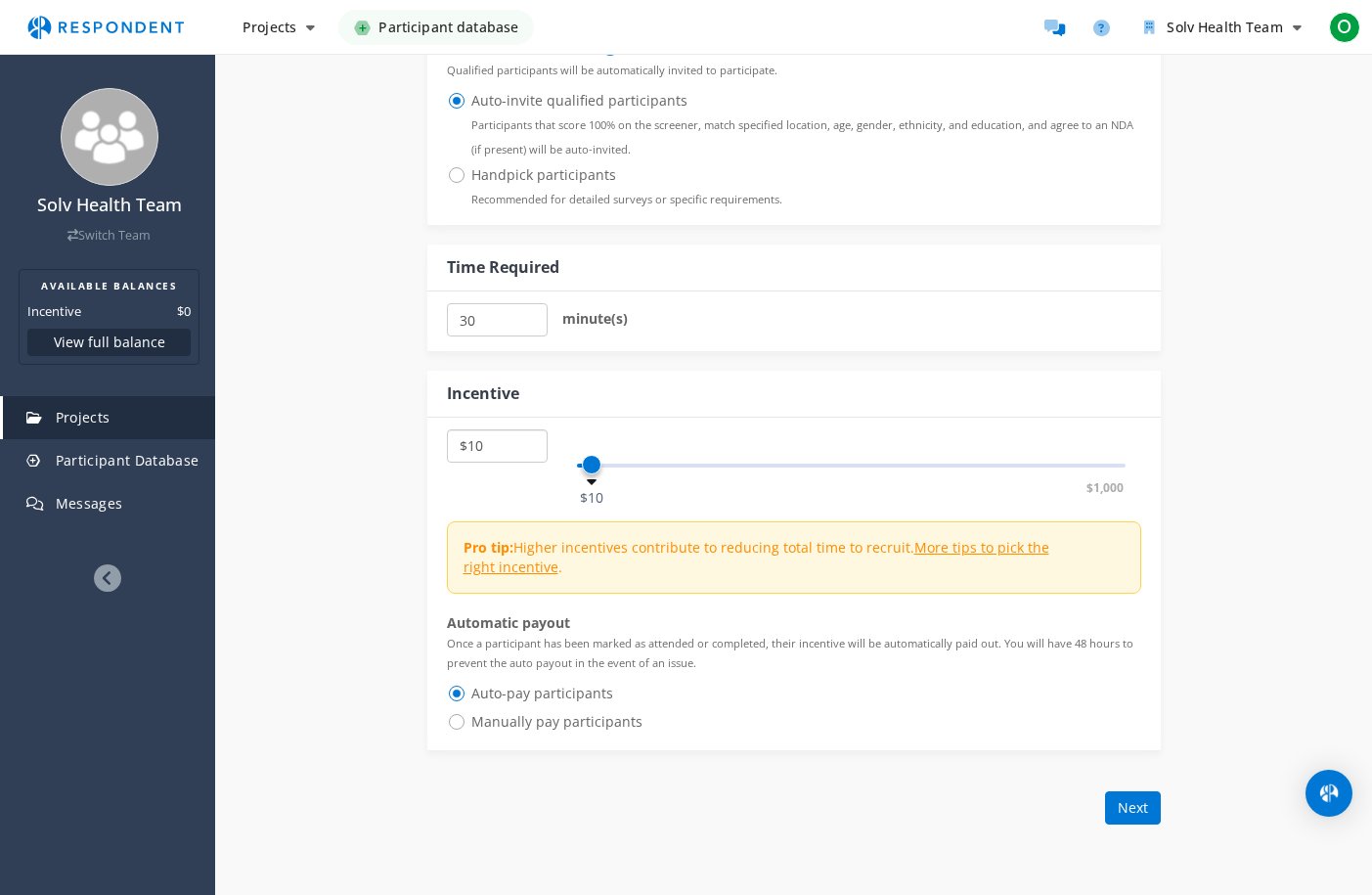 scroll, scrollTop: 1846, scrollLeft: 0, axis: vertical 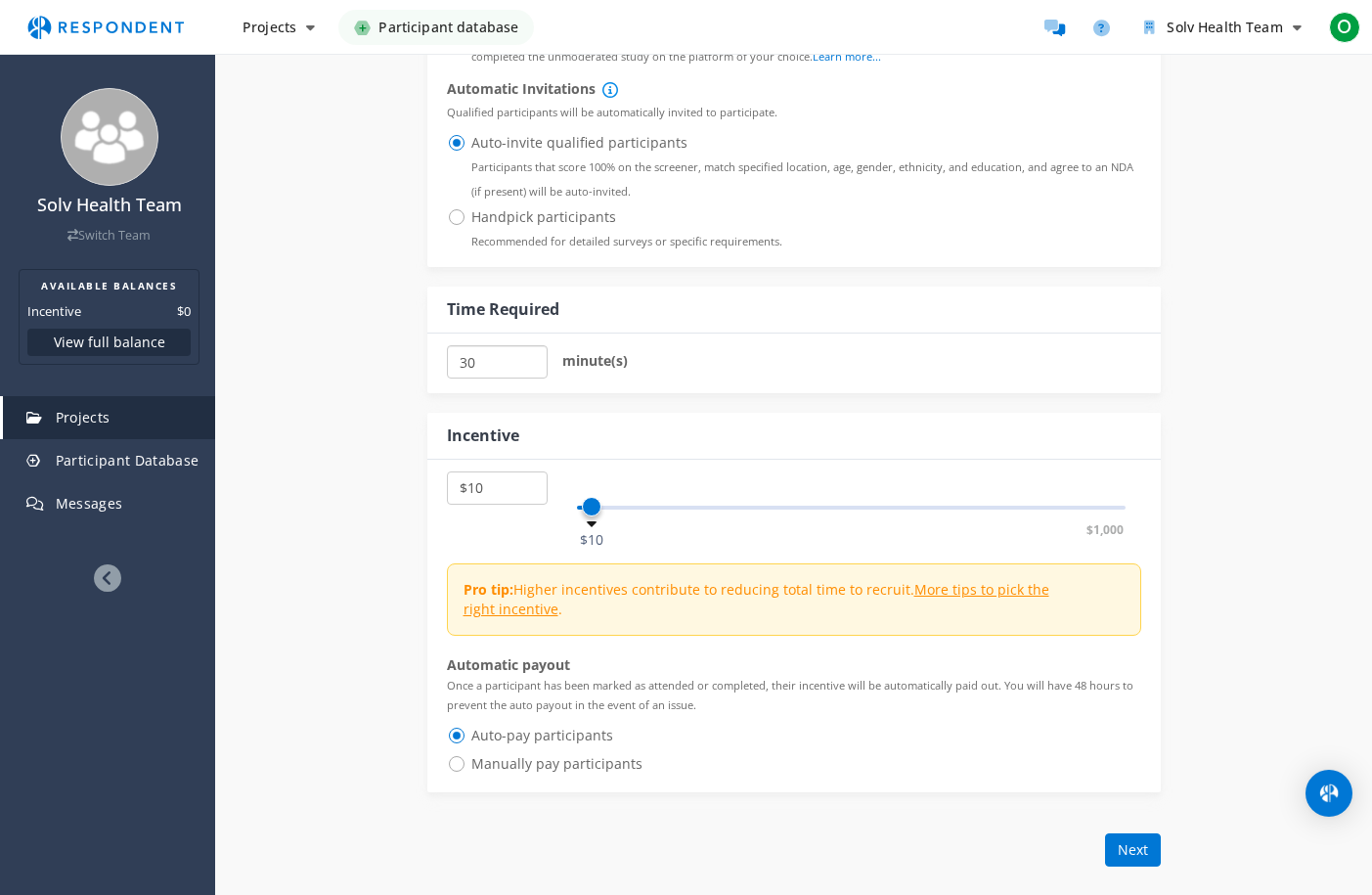 click on "30" at bounding box center [497, 362] 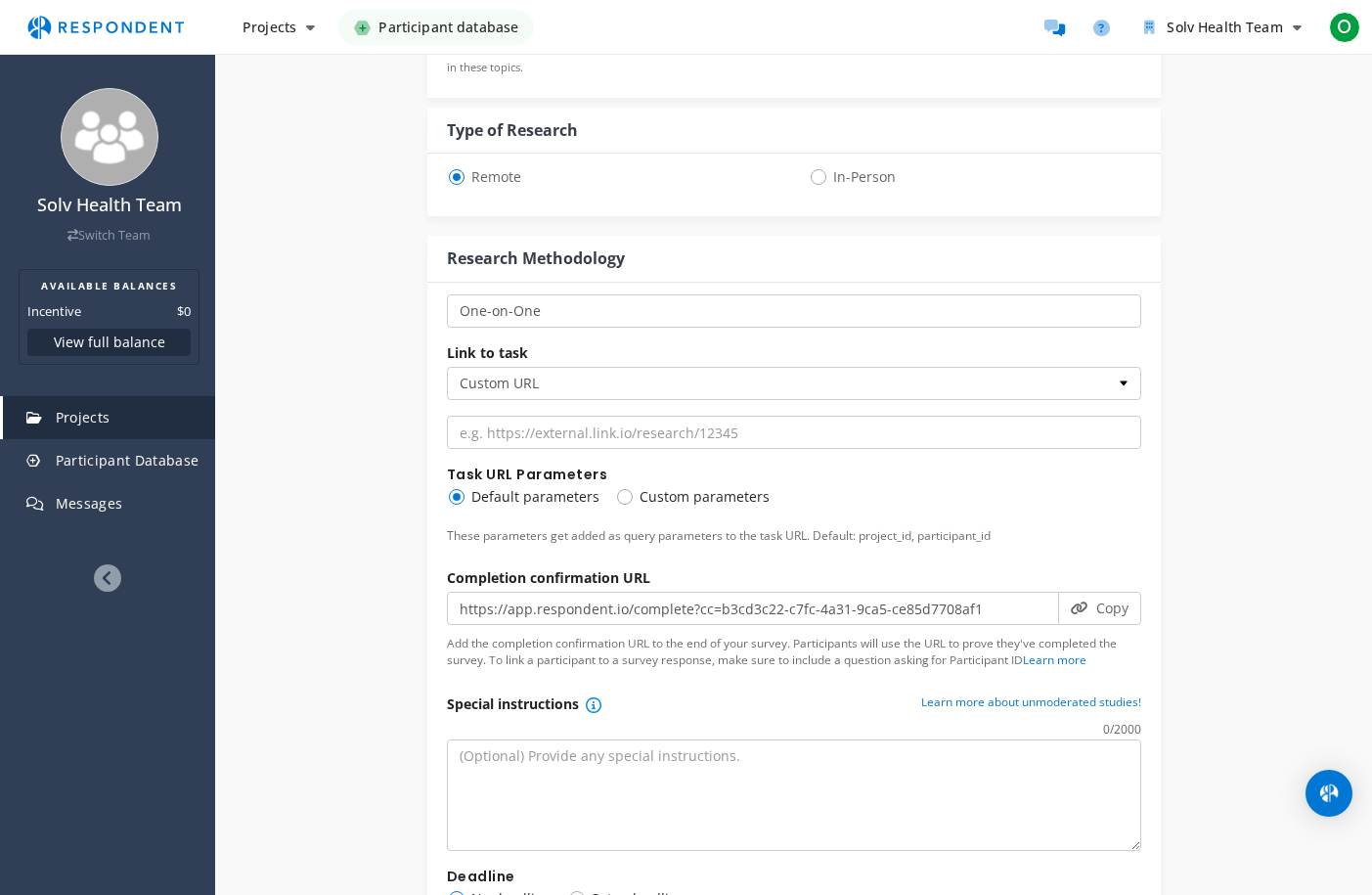 scroll, scrollTop: 903, scrollLeft: 0, axis: vertical 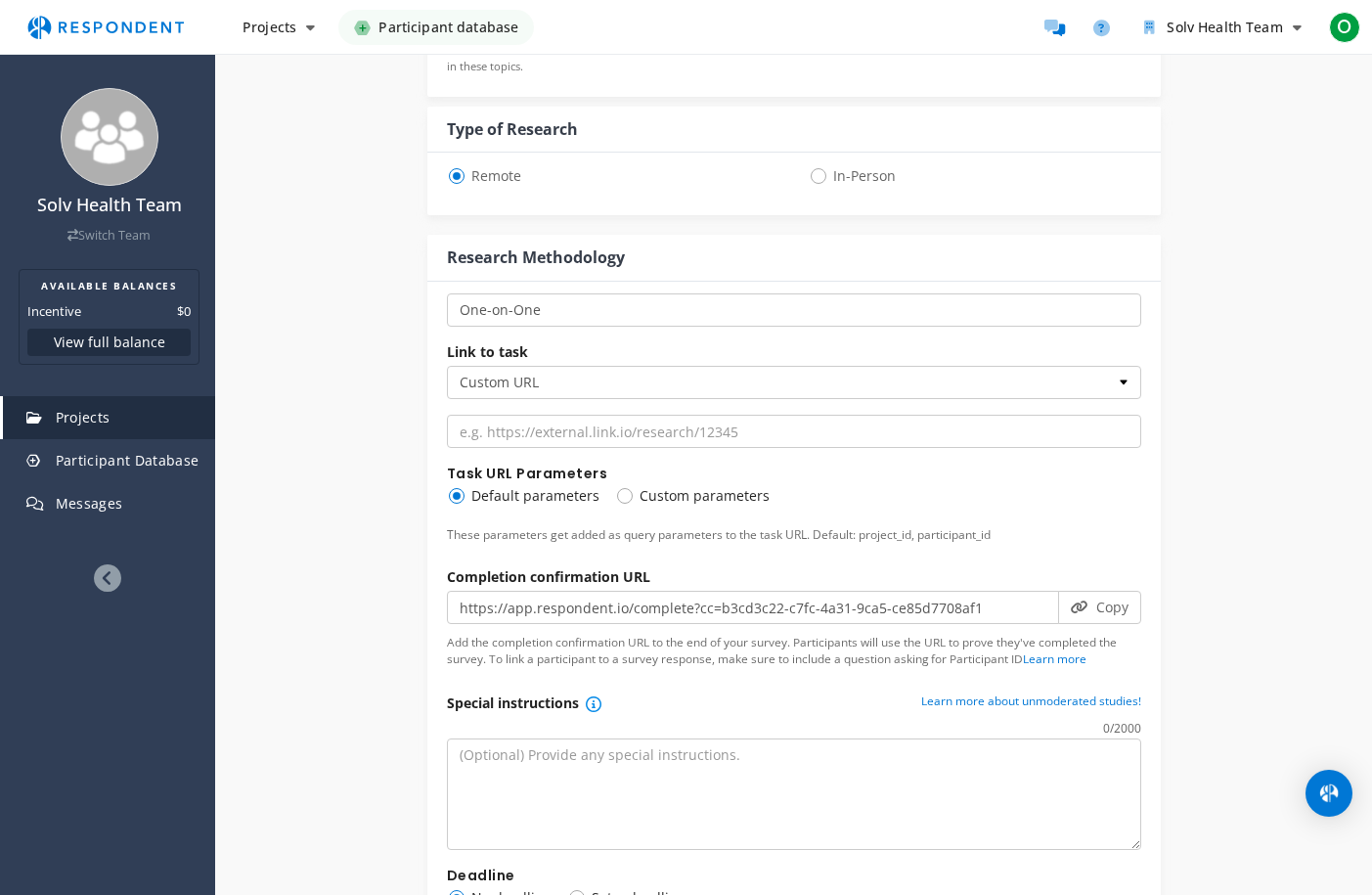 type on "45" 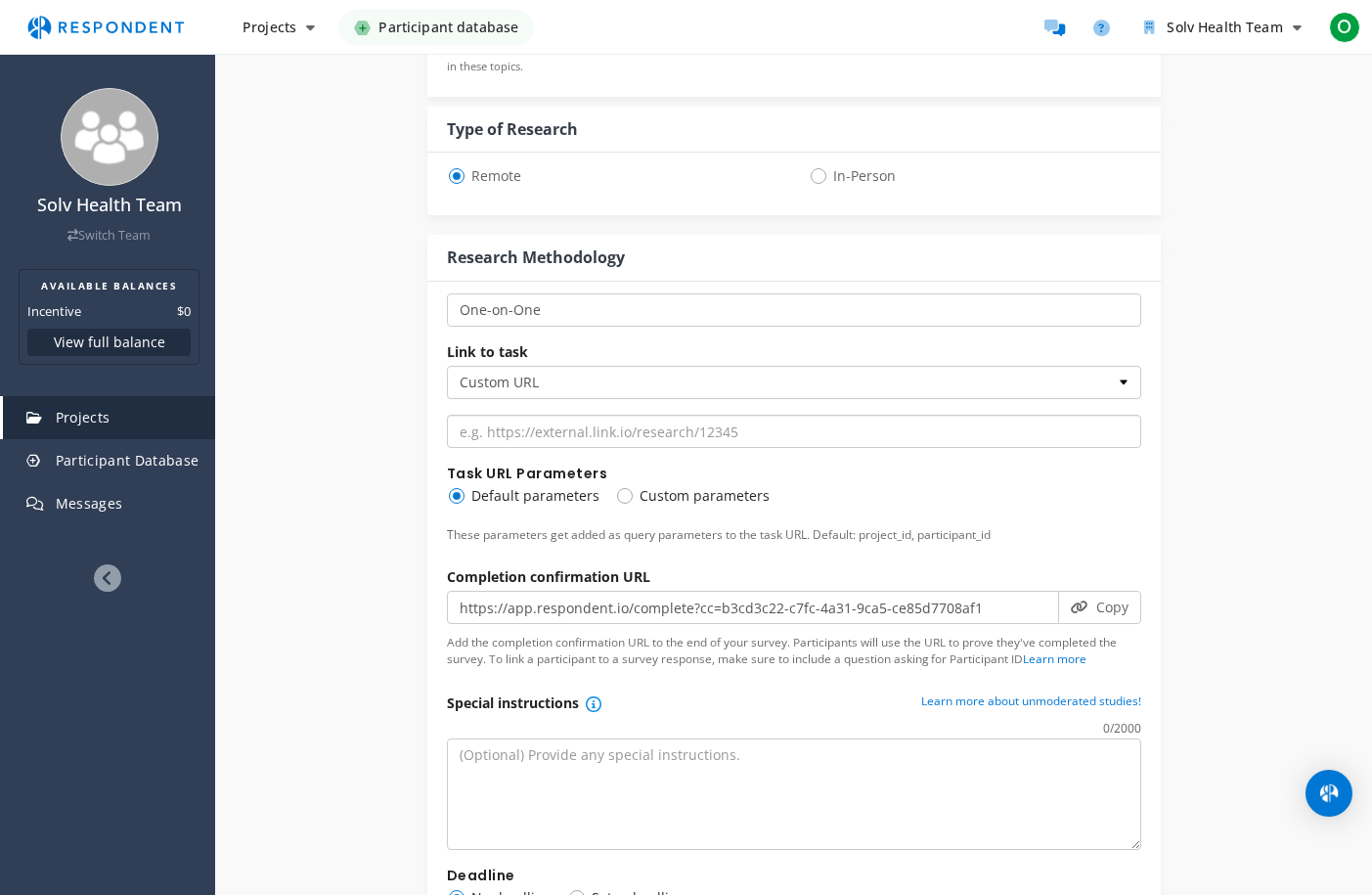 click at bounding box center (794, 431) 